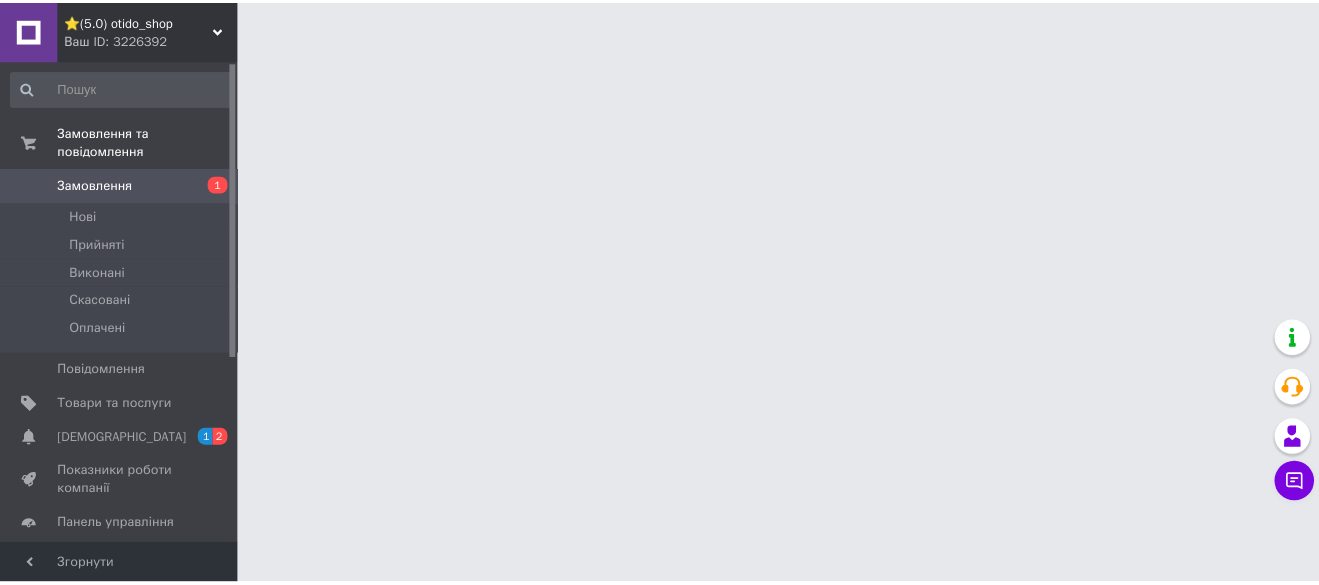 scroll, scrollTop: 0, scrollLeft: 0, axis: both 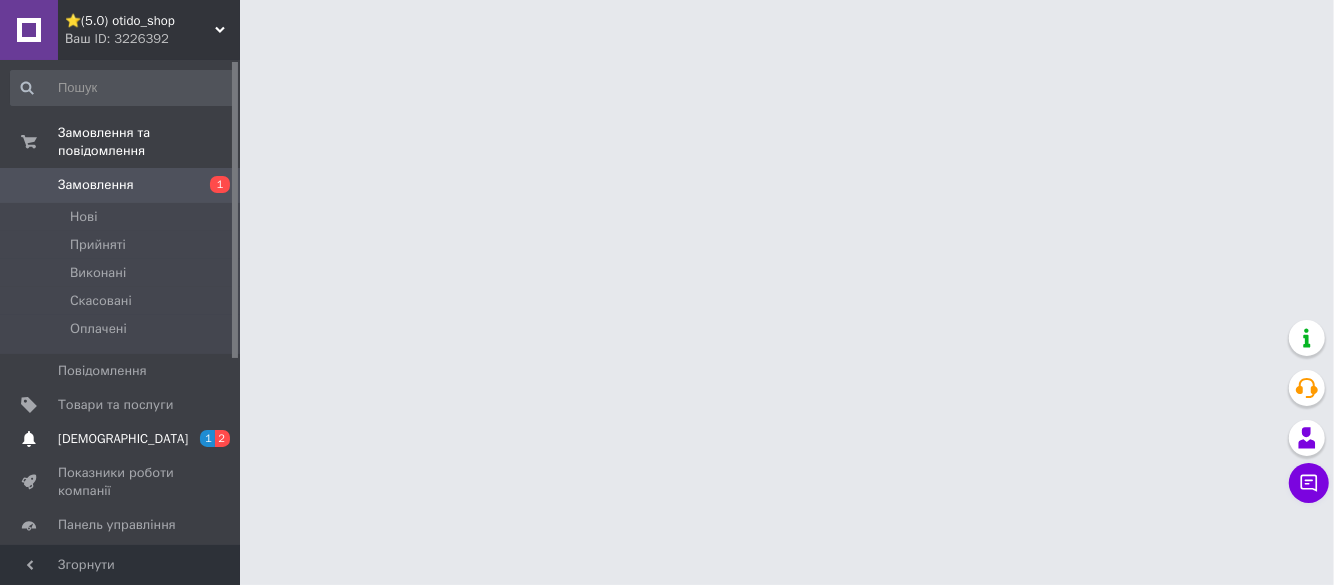 click on "[DEMOGRAPHIC_DATA]" at bounding box center [121, 439] 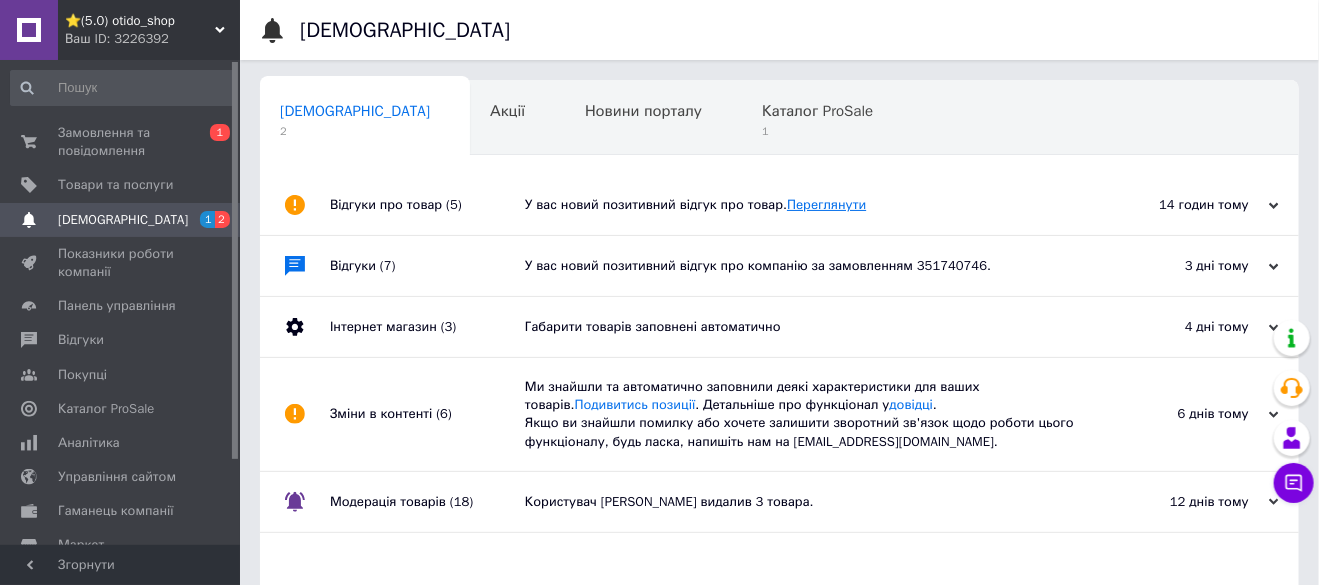 click on "Переглянути" at bounding box center (826, 204) 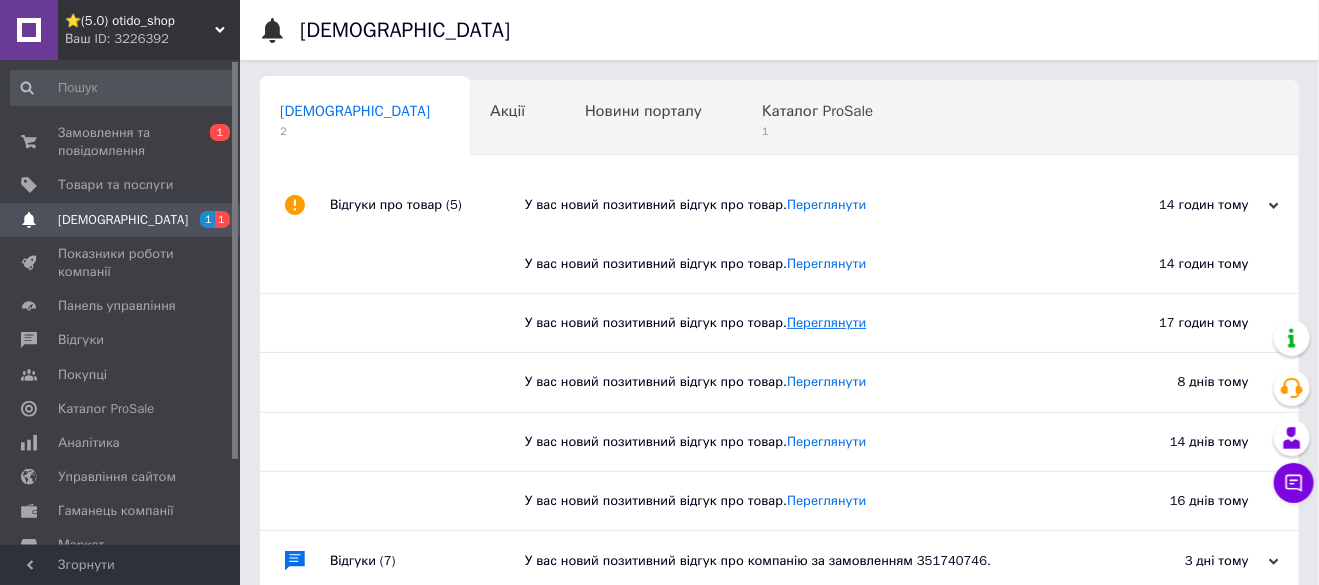 click on "Переглянути" at bounding box center [826, 322] 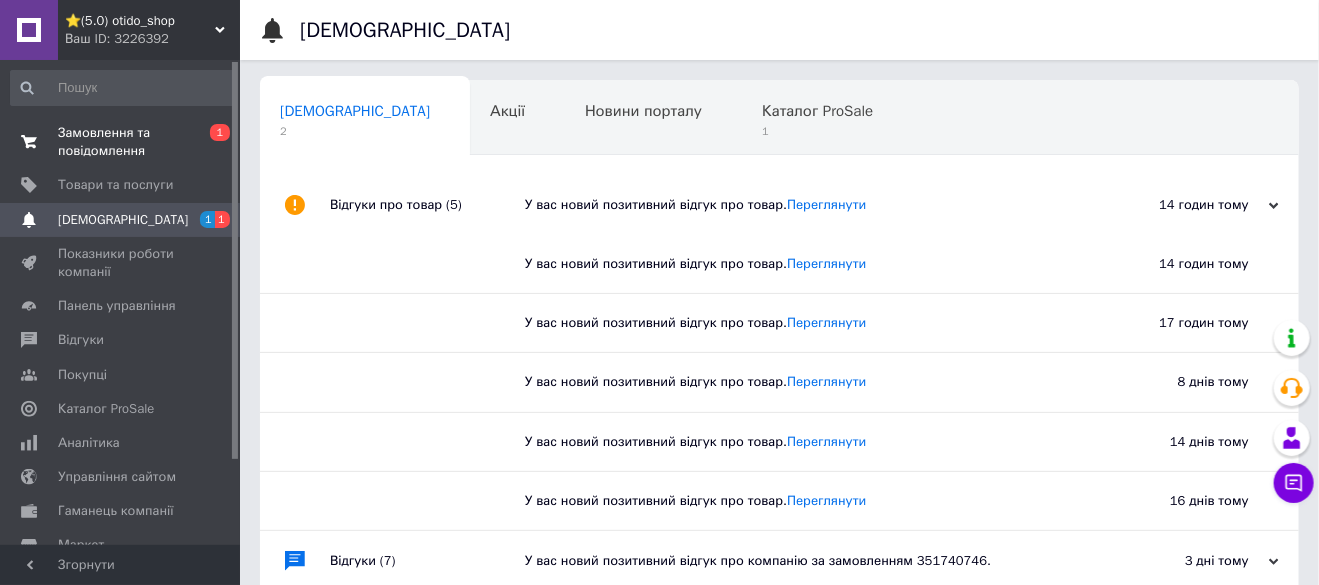 click on "Замовлення та повідомлення 0 1" at bounding box center [123, 142] 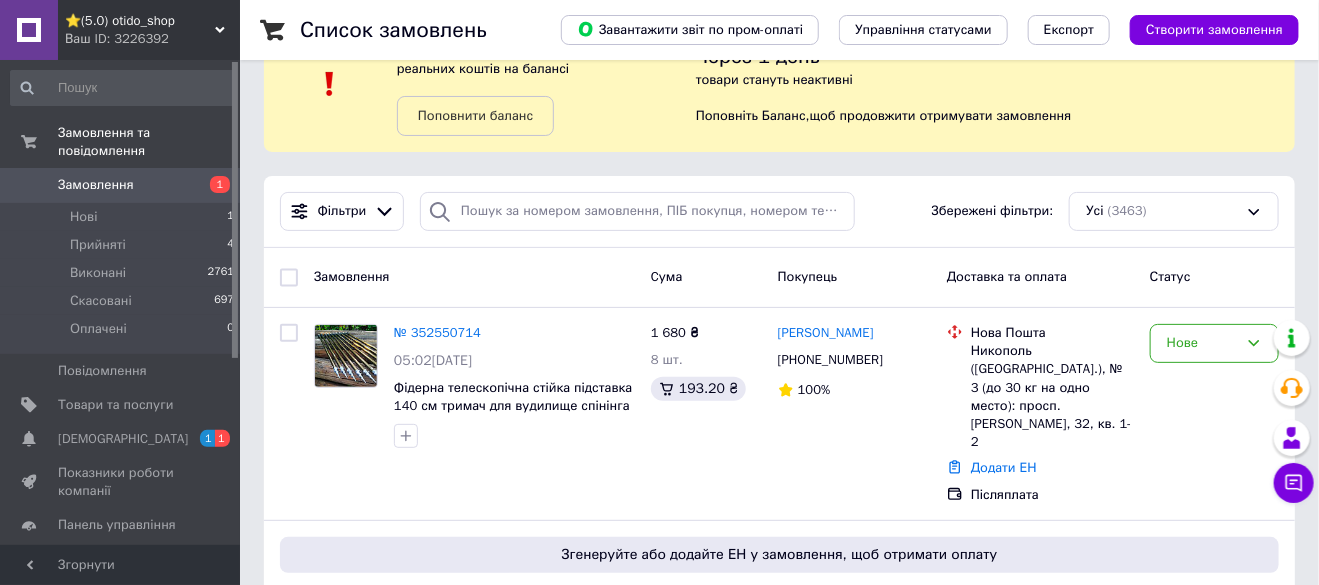 scroll, scrollTop: 99, scrollLeft: 0, axis: vertical 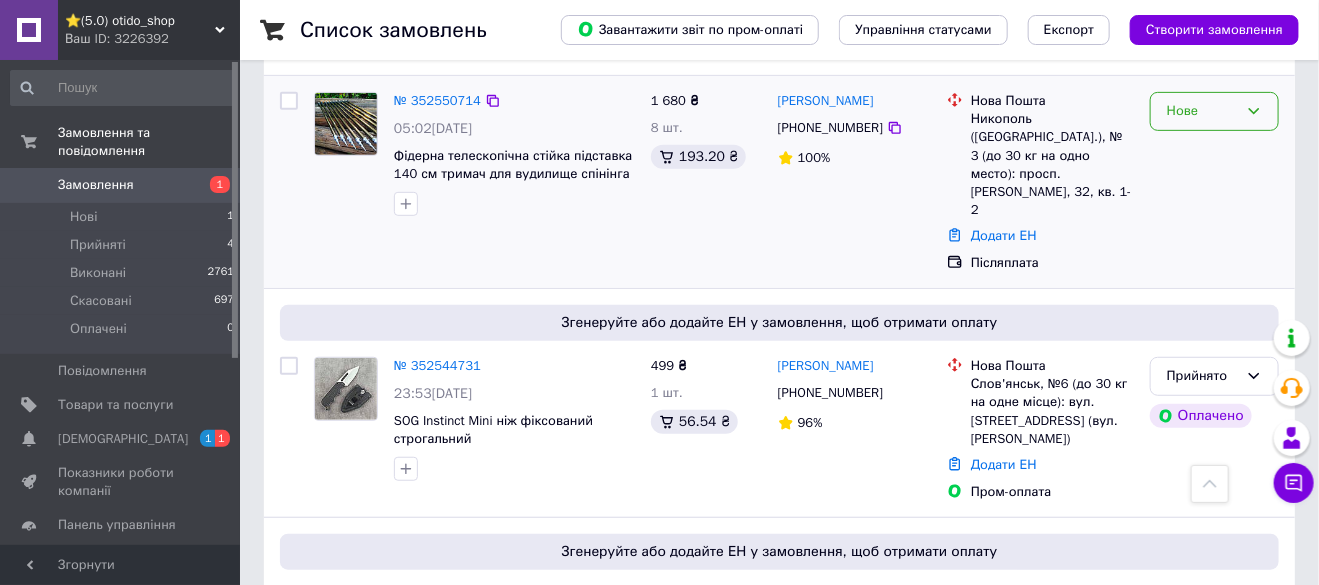 click on "Нове" at bounding box center [1202, 111] 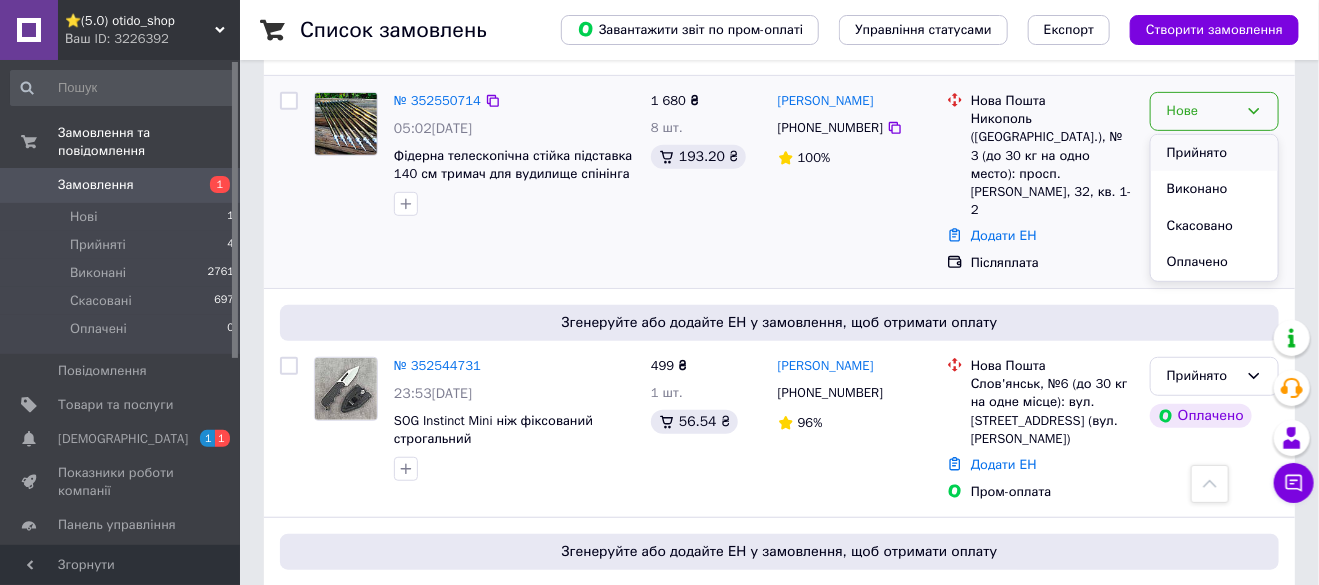 click on "Прийнято" at bounding box center (1214, 153) 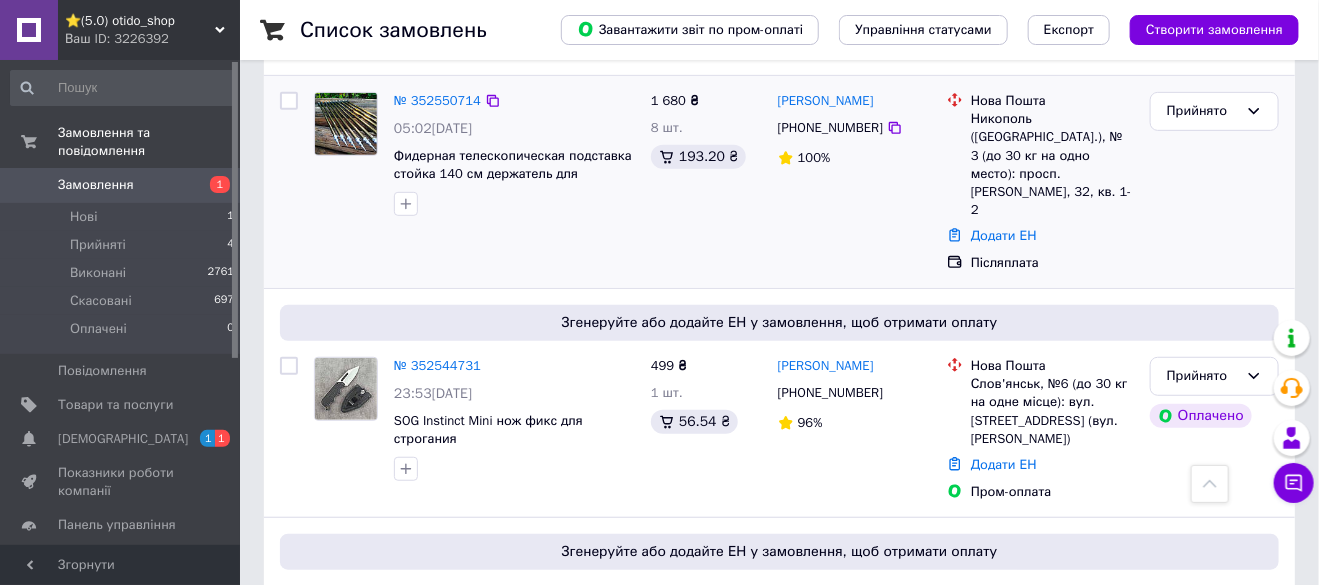 scroll, scrollTop: 499, scrollLeft: 0, axis: vertical 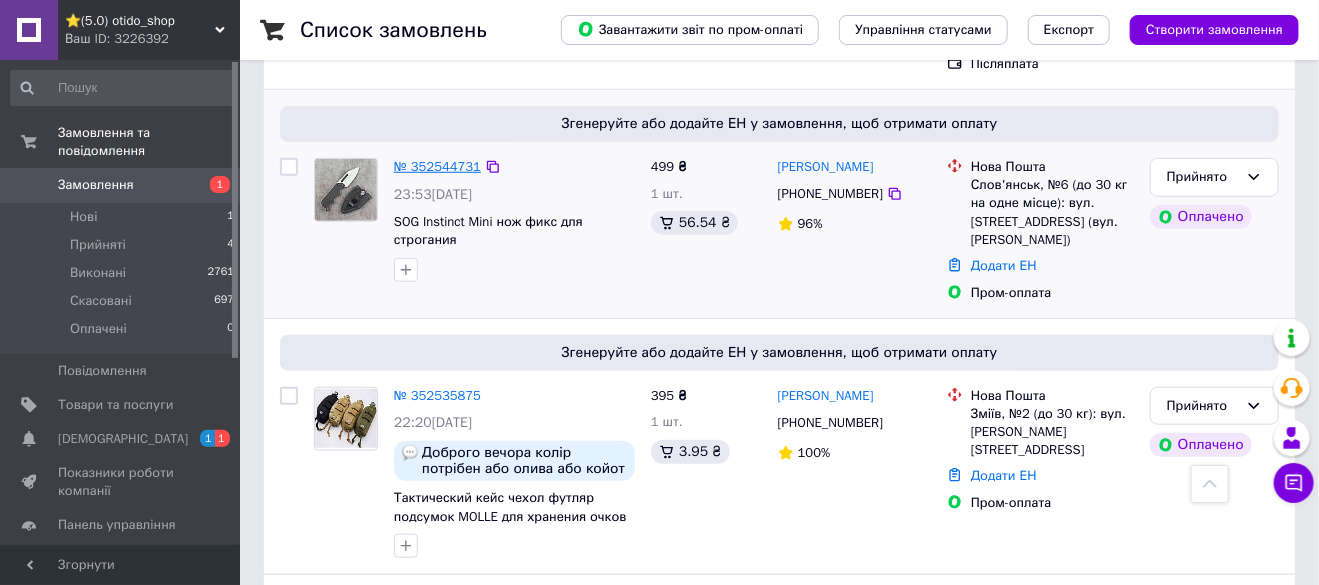 click on "№ 352544731" at bounding box center (437, 166) 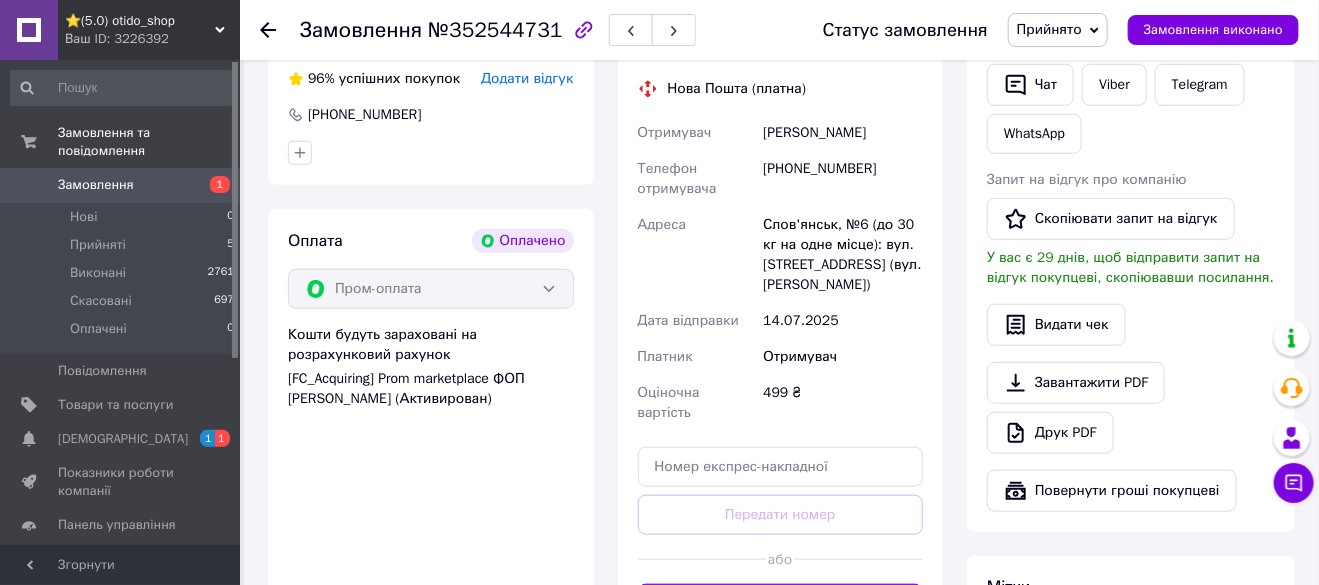 scroll, scrollTop: 700, scrollLeft: 0, axis: vertical 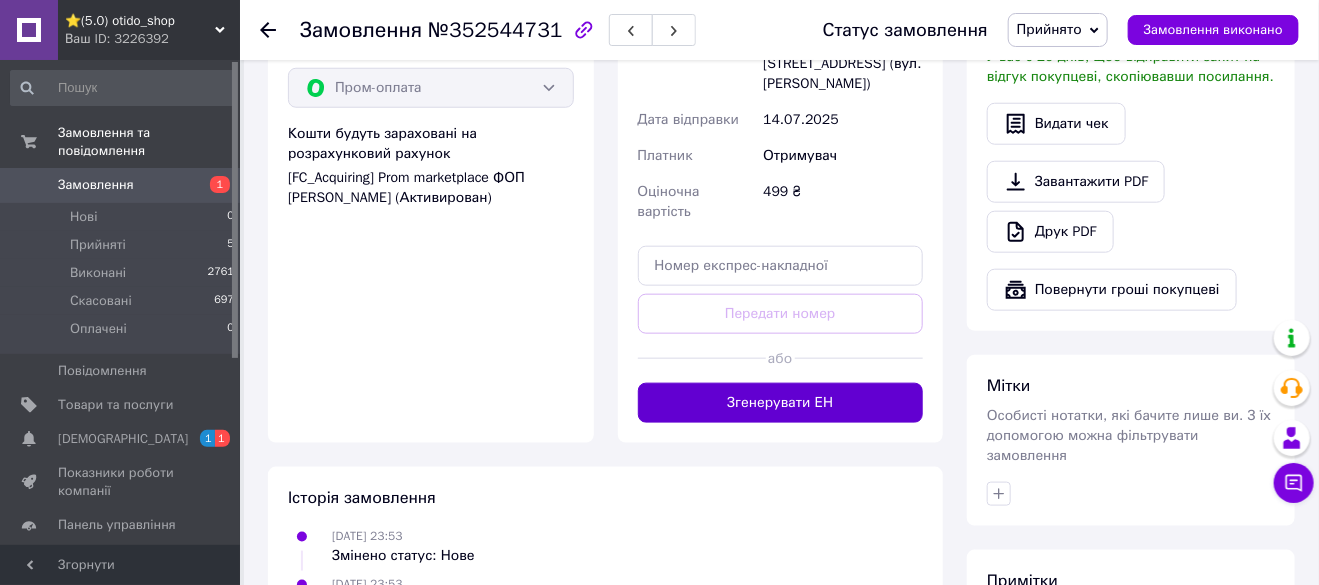 click on "Згенерувати ЕН" at bounding box center [781, 403] 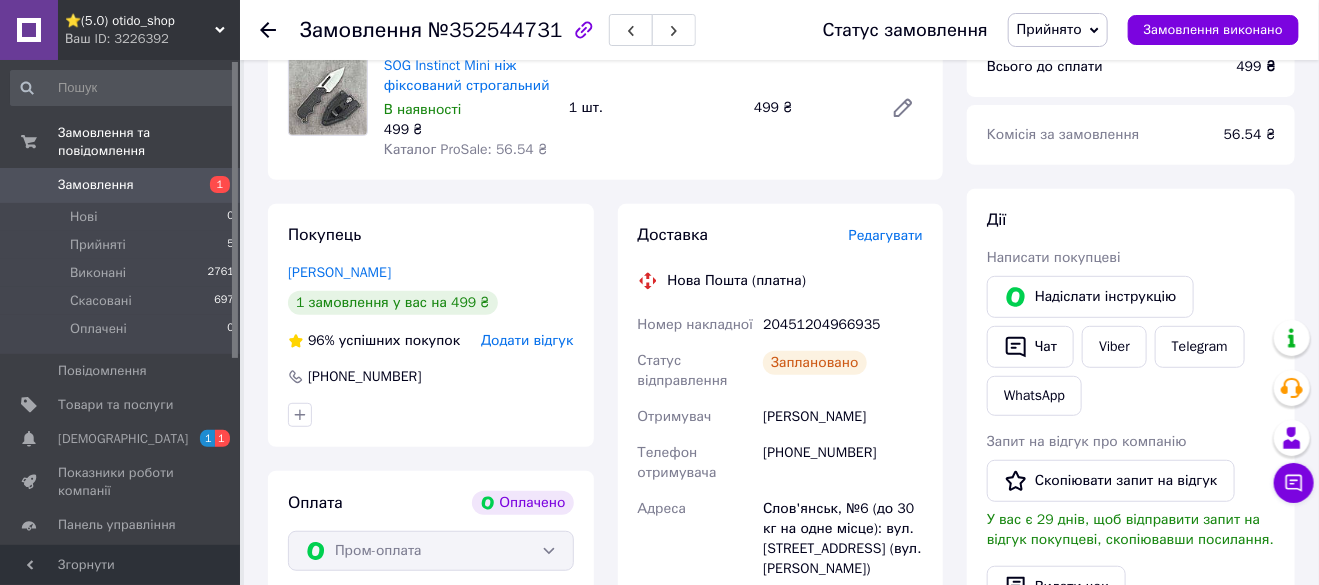 scroll, scrollTop: 199, scrollLeft: 0, axis: vertical 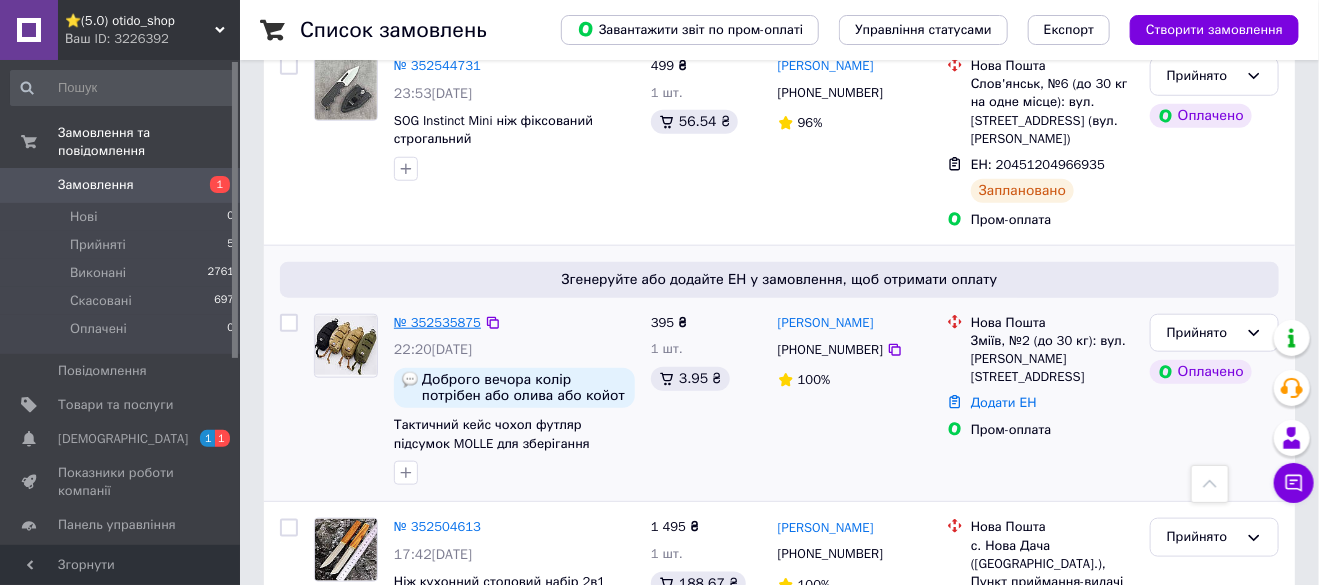 click on "№ 352535875" at bounding box center (437, 322) 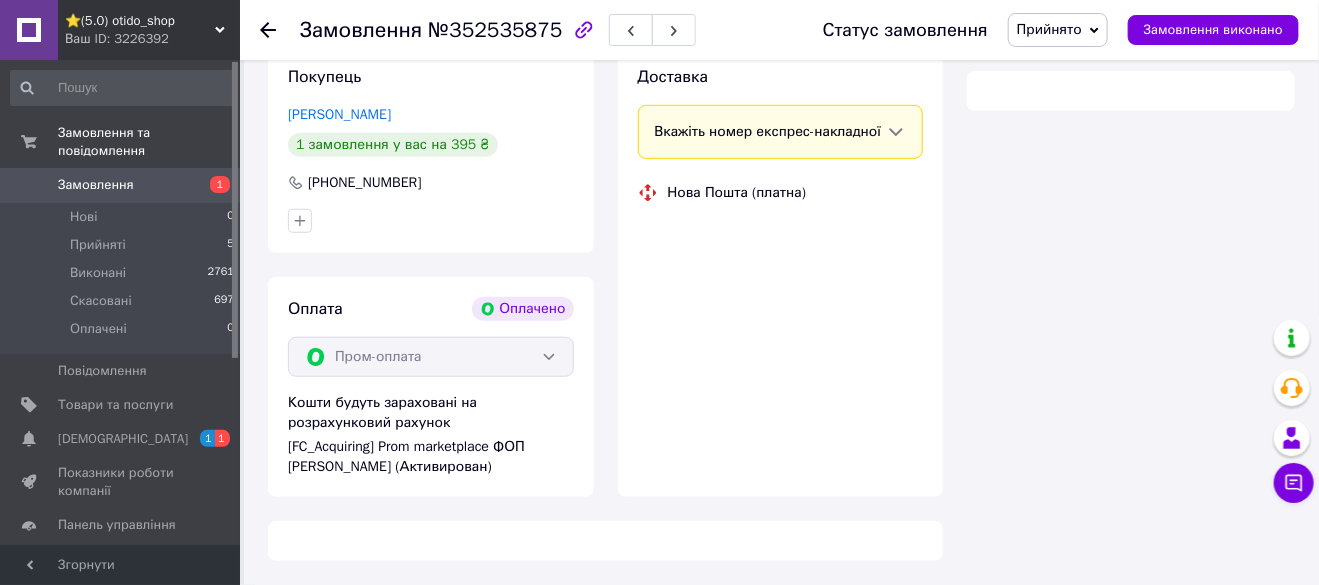 scroll, scrollTop: 600, scrollLeft: 0, axis: vertical 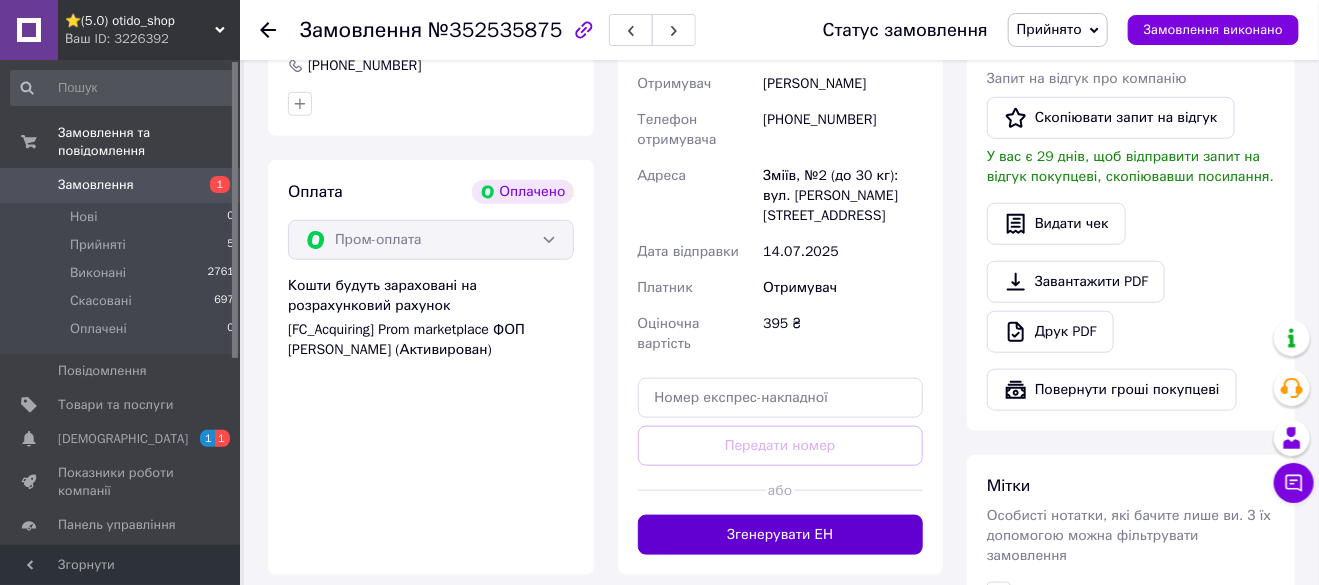 click on "Згенерувати ЕН" at bounding box center [781, 535] 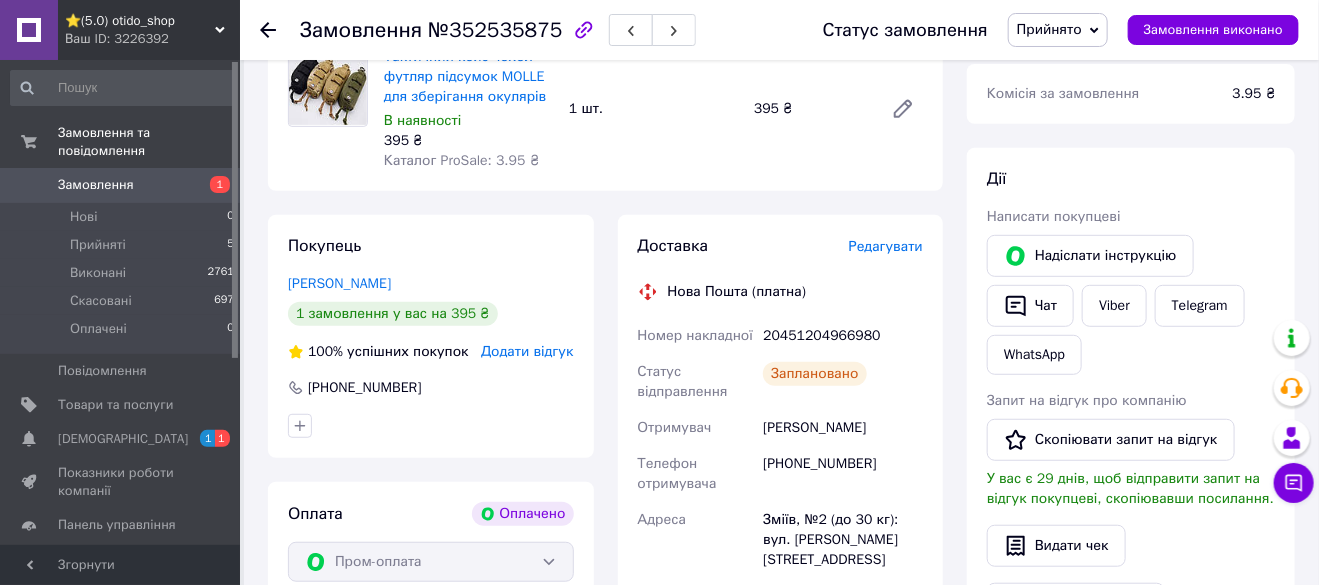 scroll, scrollTop: 300, scrollLeft: 0, axis: vertical 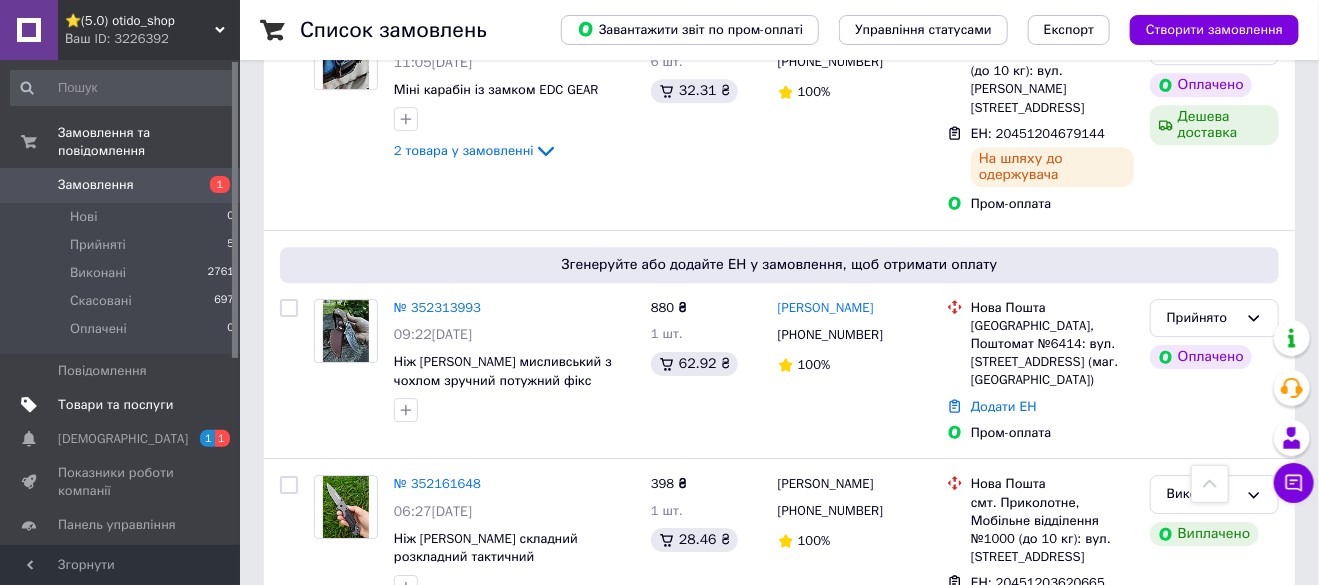 click on "Товари та послуги" at bounding box center [123, 405] 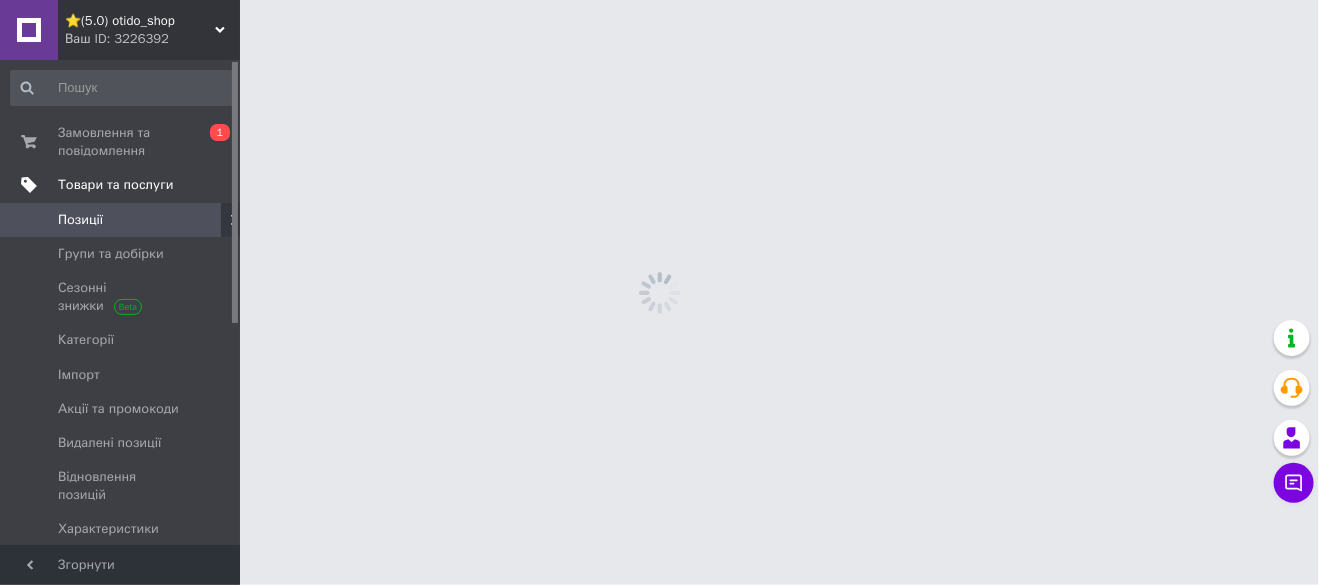 scroll, scrollTop: 0, scrollLeft: 0, axis: both 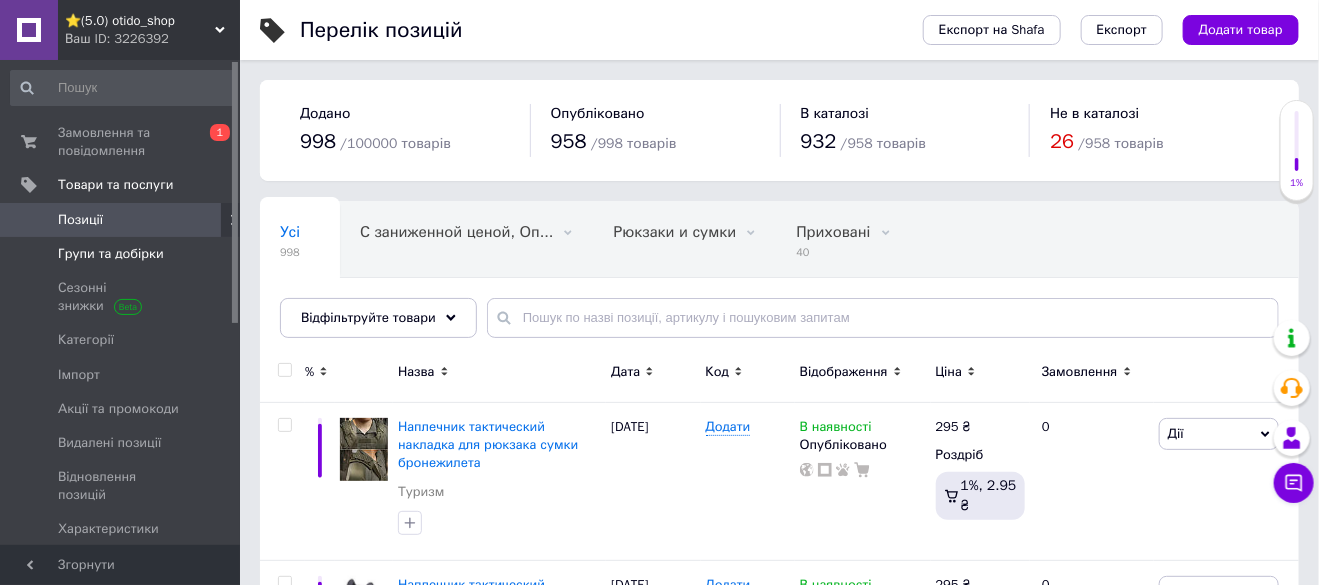 click on "Групи та добірки" at bounding box center (111, 254) 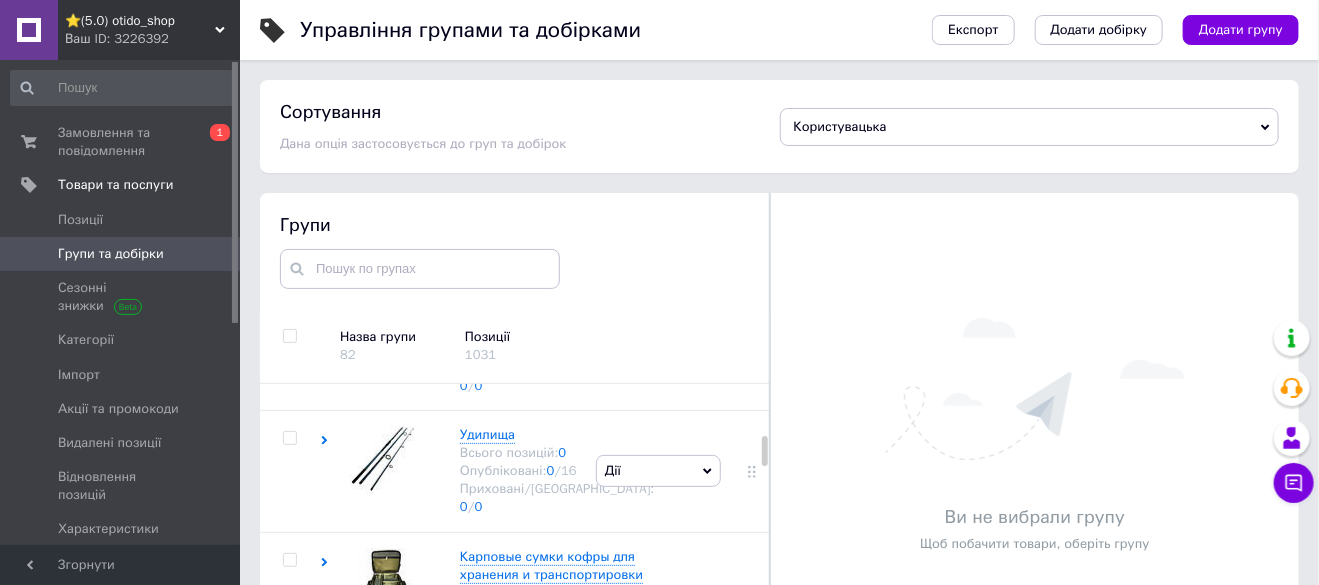 scroll, scrollTop: 600, scrollLeft: 0, axis: vertical 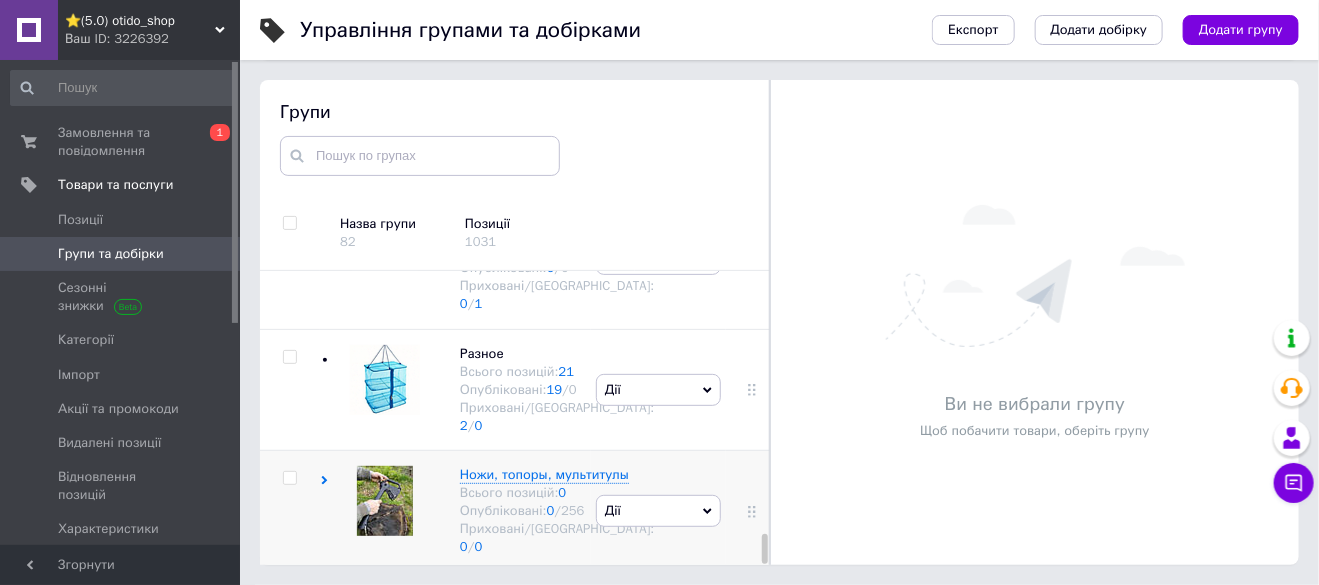 click 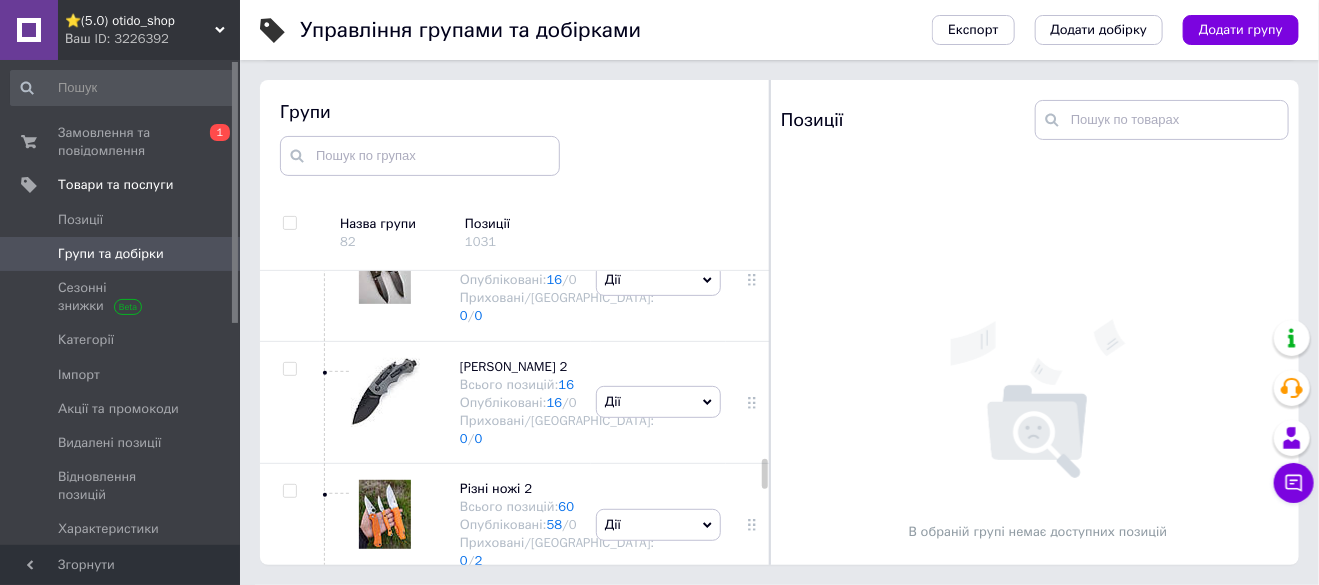 scroll, scrollTop: 3316, scrollLeft: 0, axis: vertical 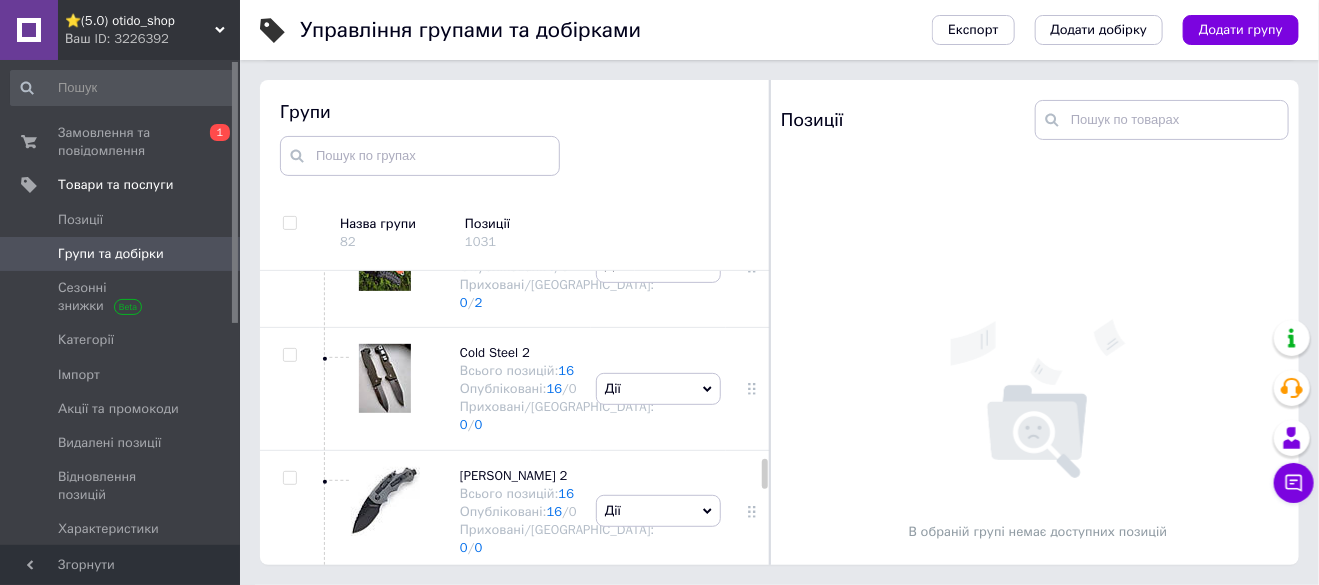 click on "Дії" at bounding box center [658, -223] 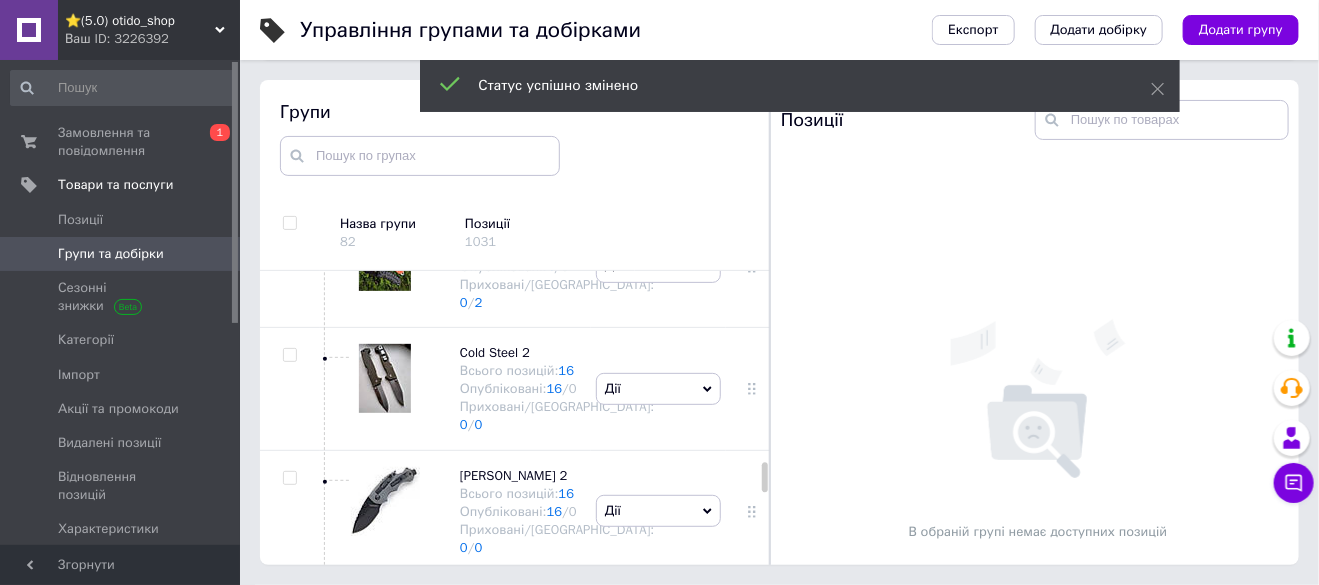 scroll, scrollTop: 3416, scrollLeft: 0, axis: vertical 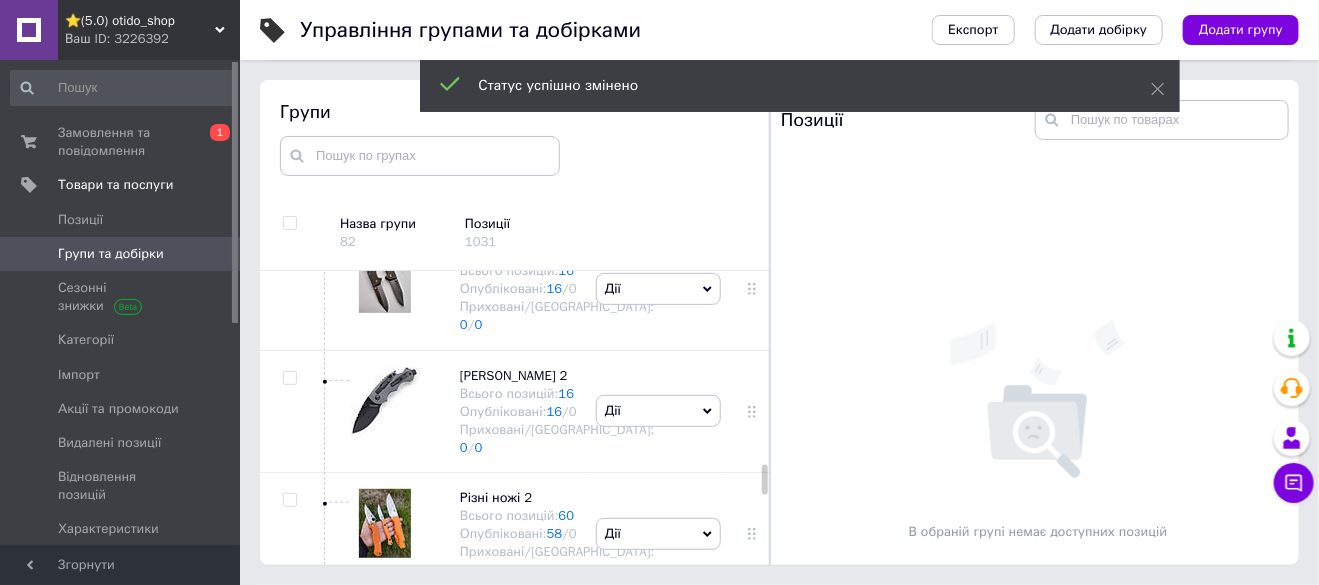click on "Дії" at bounding box center (658, -201) 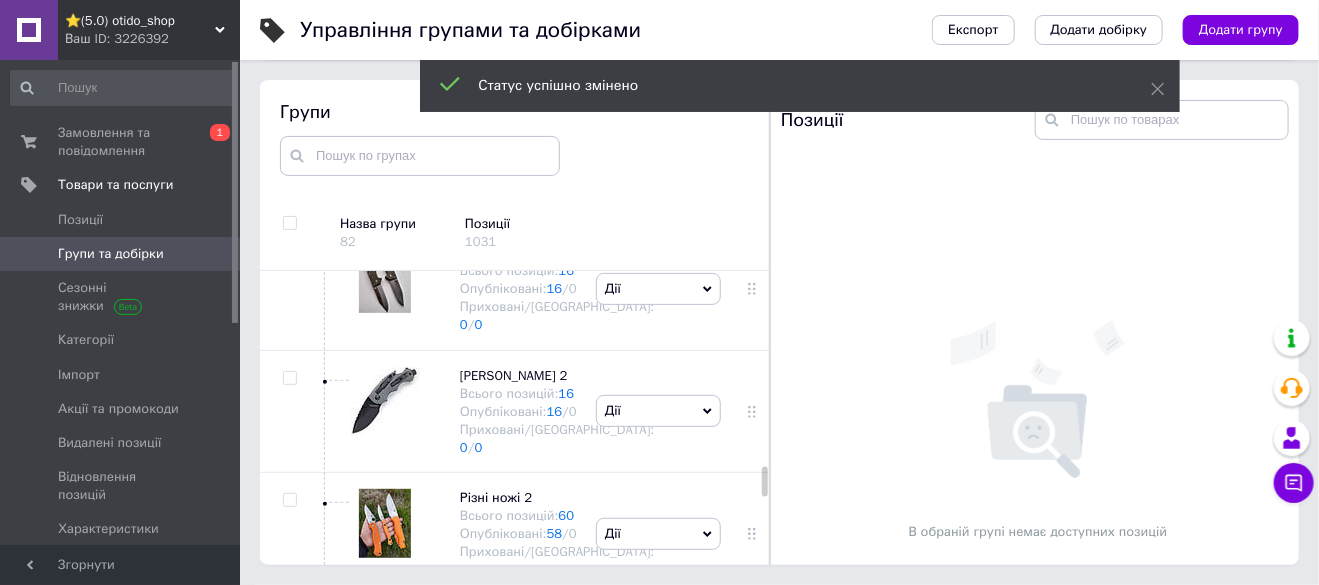 scroll, scrollTop: 3516, scrollLeft: 0, axis: vertical 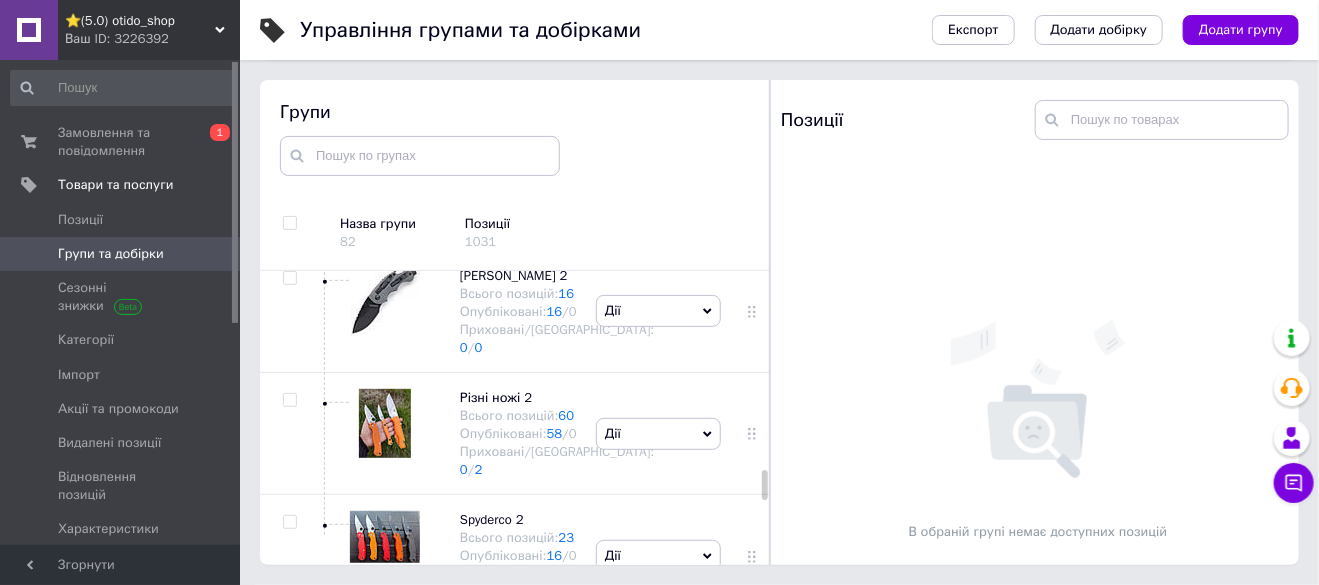 click on "Дії" at bounding box center (658, -301) 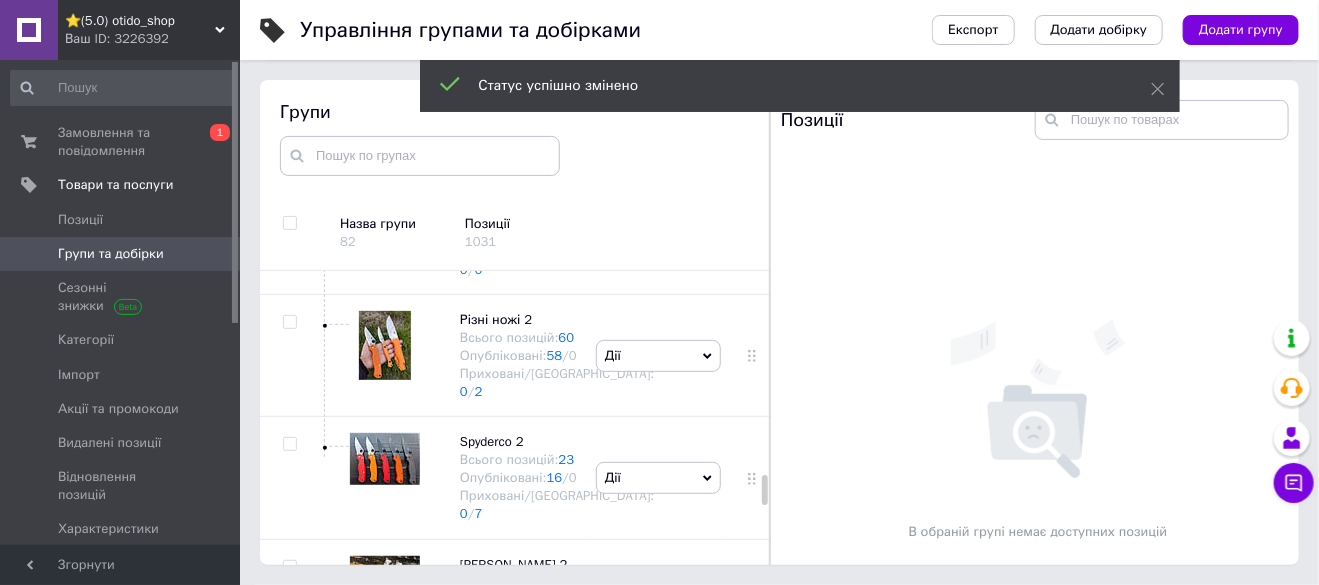 scroll, scrollTop: 3616, scrollLeft: 0, axis: vertical 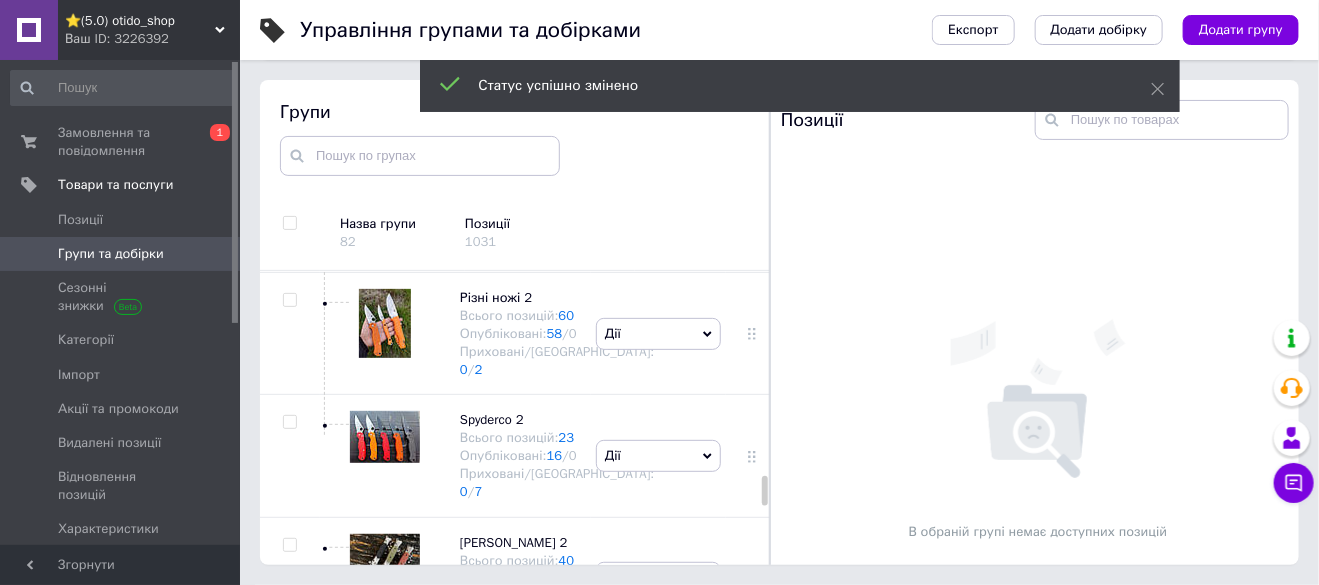 click on "Дії" at bounding box center (658, -278) 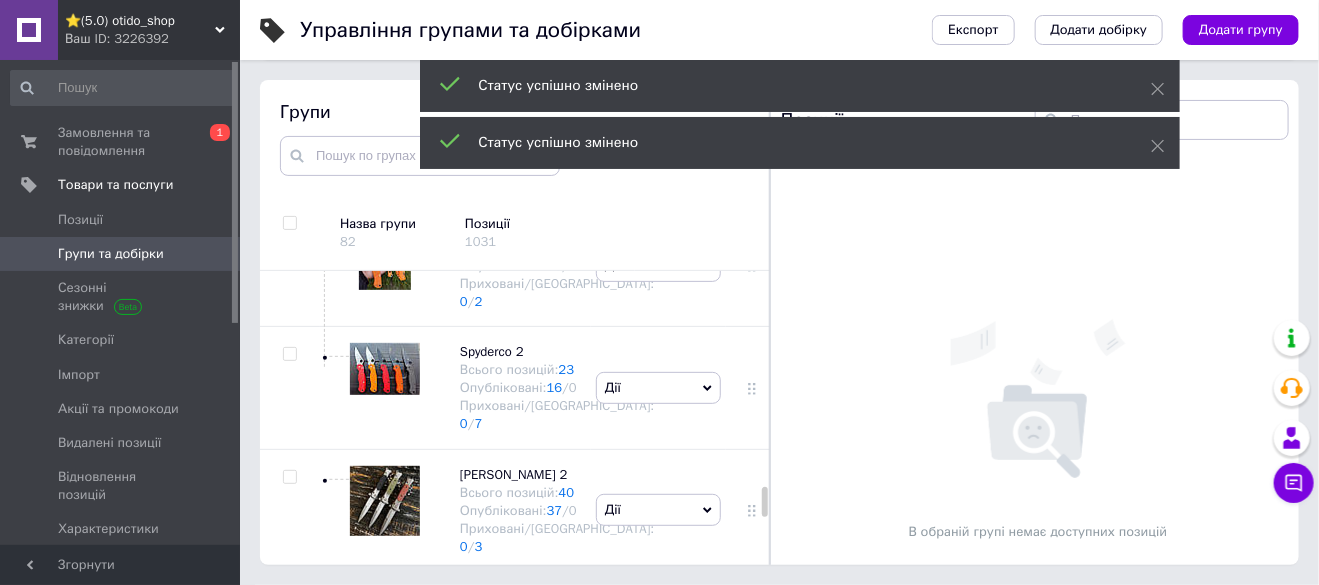 scroll, scrollTop: 3816, scrollLeft: 0, axis: vertical 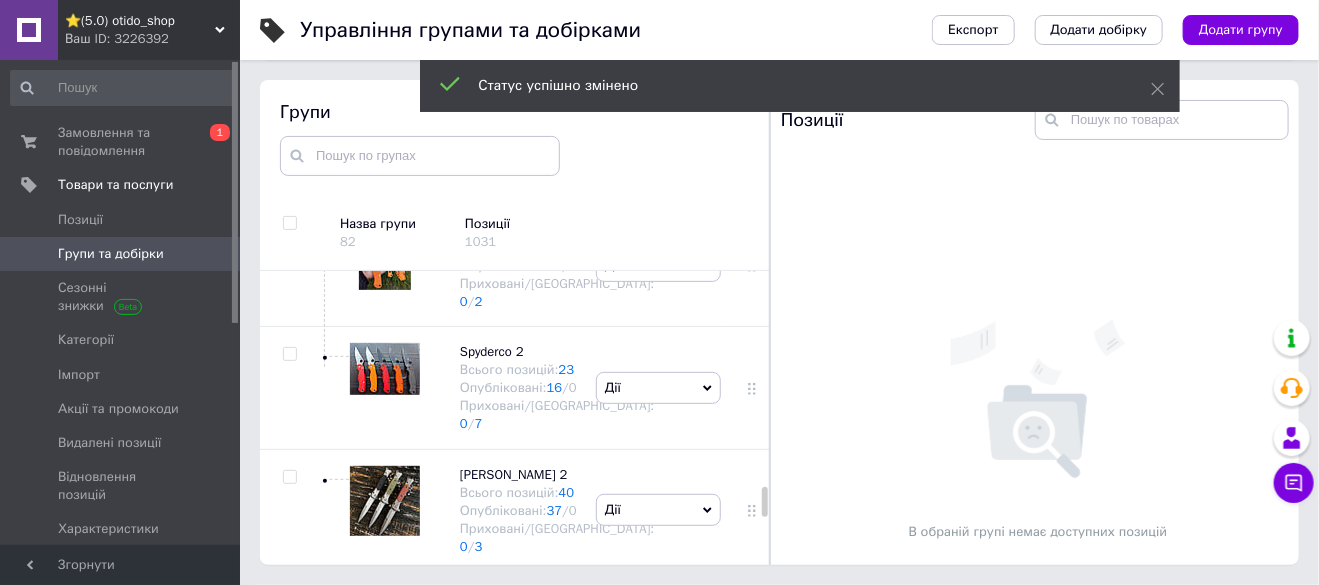 click on "Дії" at bounding box center [658, -224] 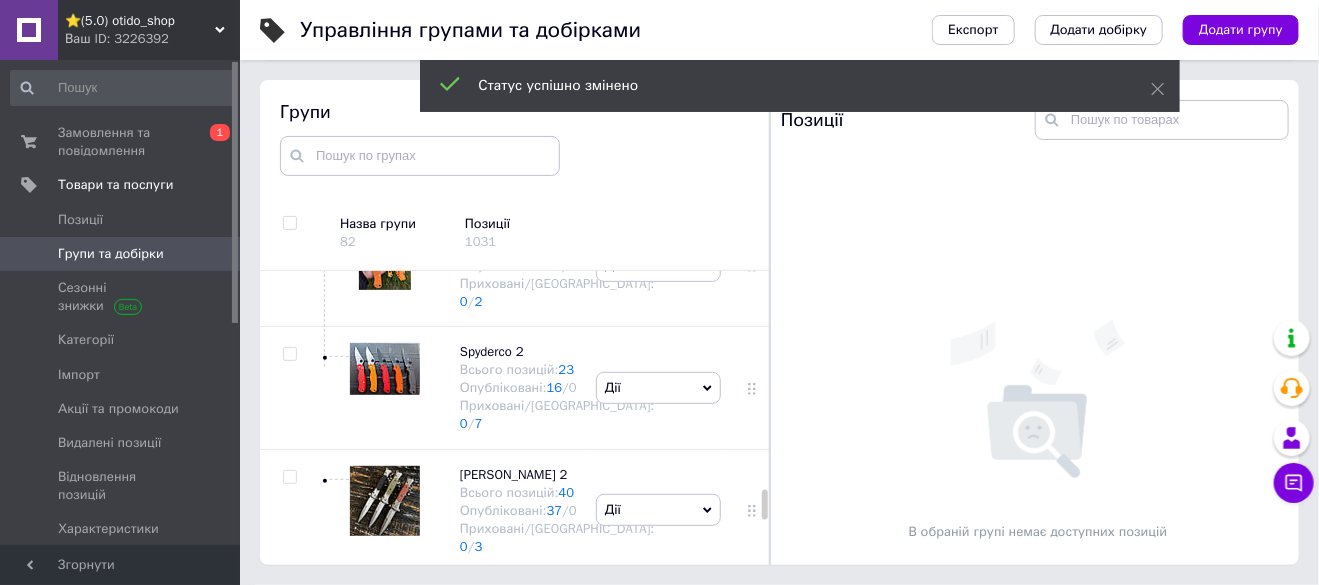 scroll, scrollTop: 3916, scrollLeft: 0, axis: vertical 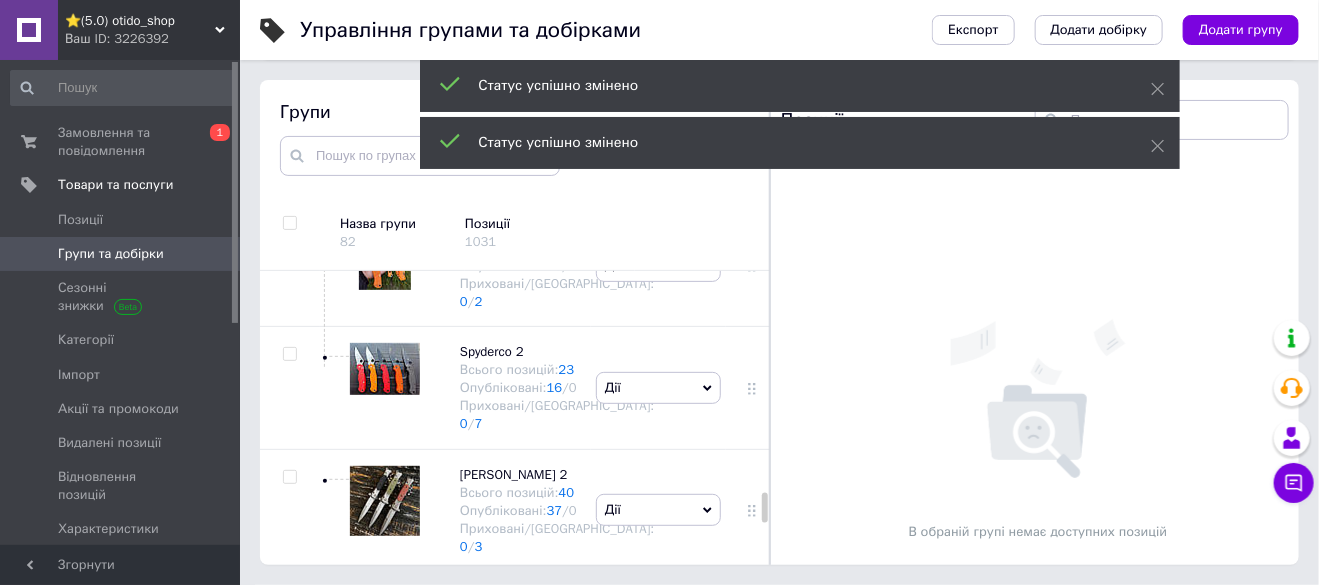 click on "Дії" at bounding box center (658, -102) 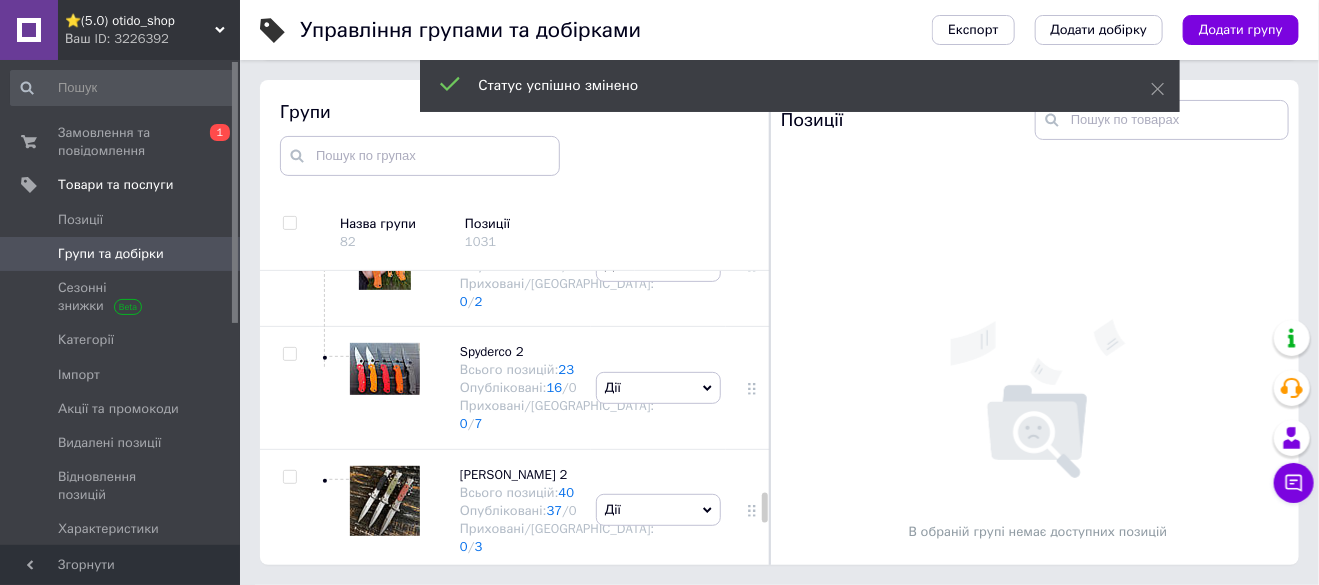 click on "Приховати групу Редагувати групу Додати підгрупу Додати товар Видалити групу" at bounding box center [658, 11] 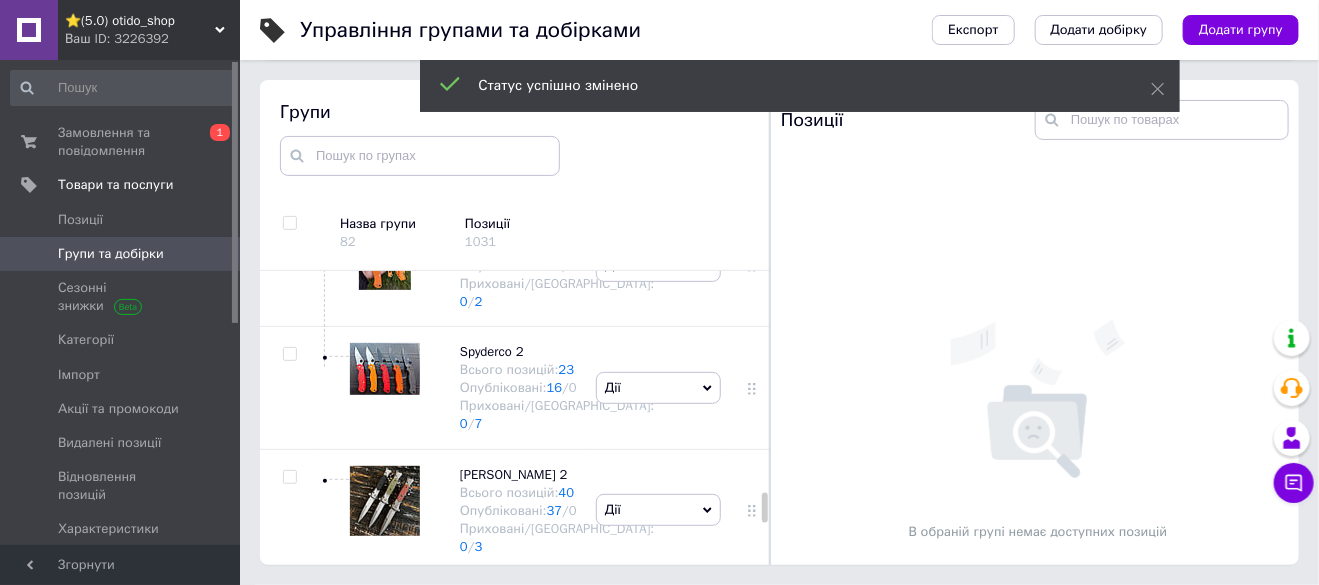 click on "Дії" at bounding box center [658, -102] 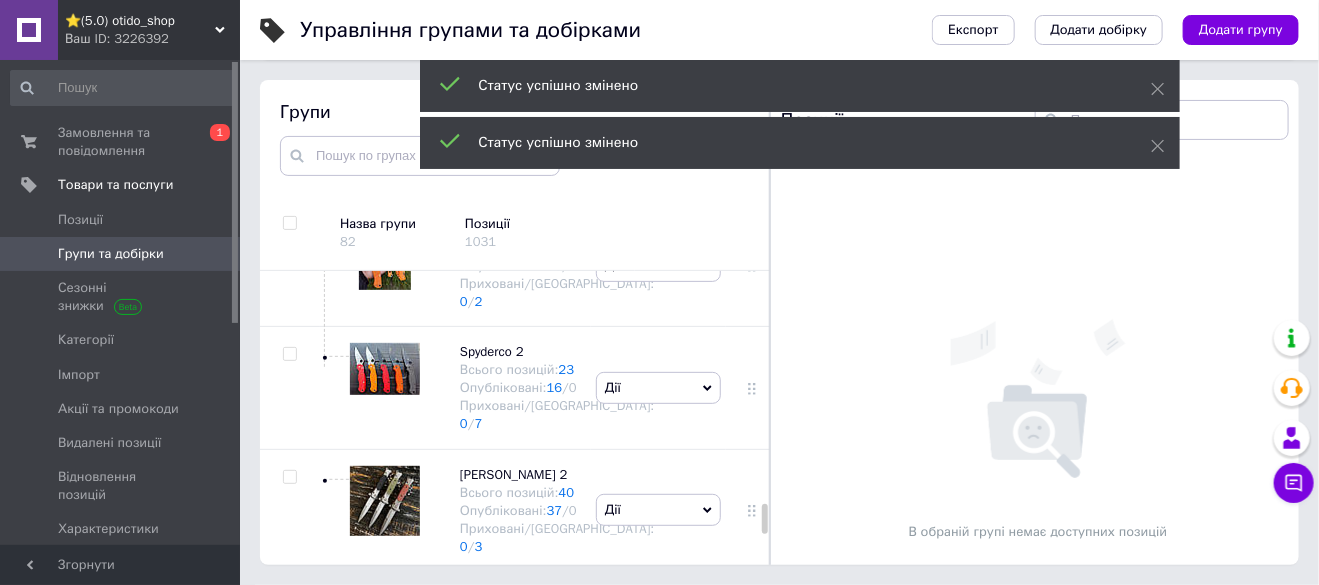 scroll, scrollTop: 4116, scrollLeft: 0, axis: vertical 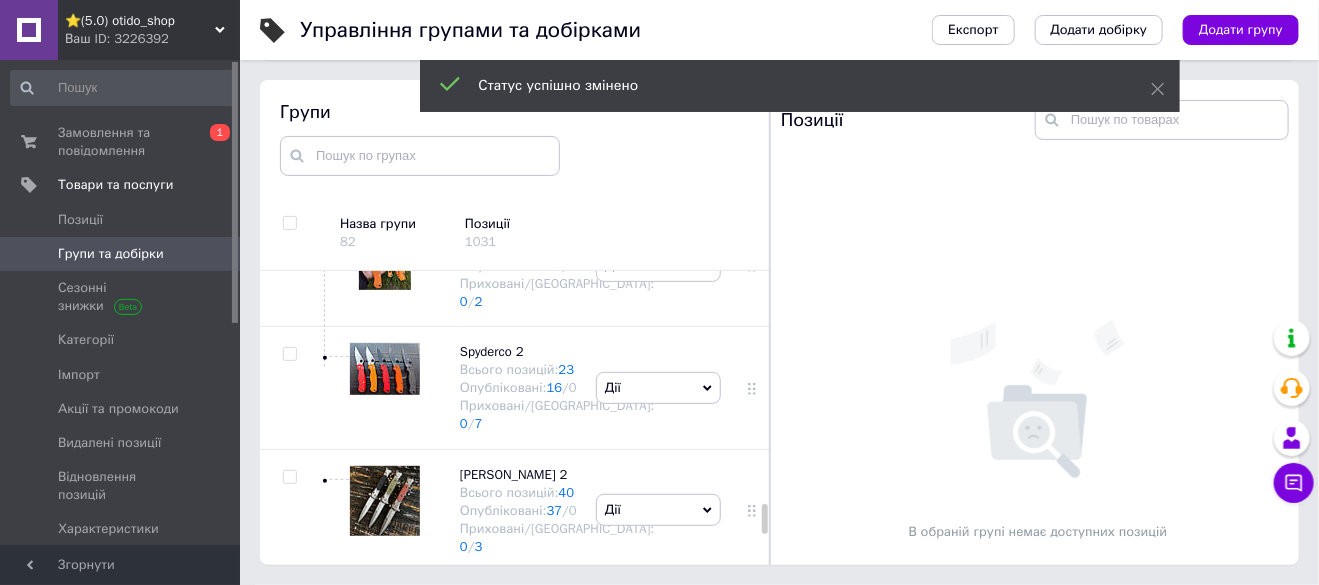 click on "Дії" at bounding box center (658, 21) 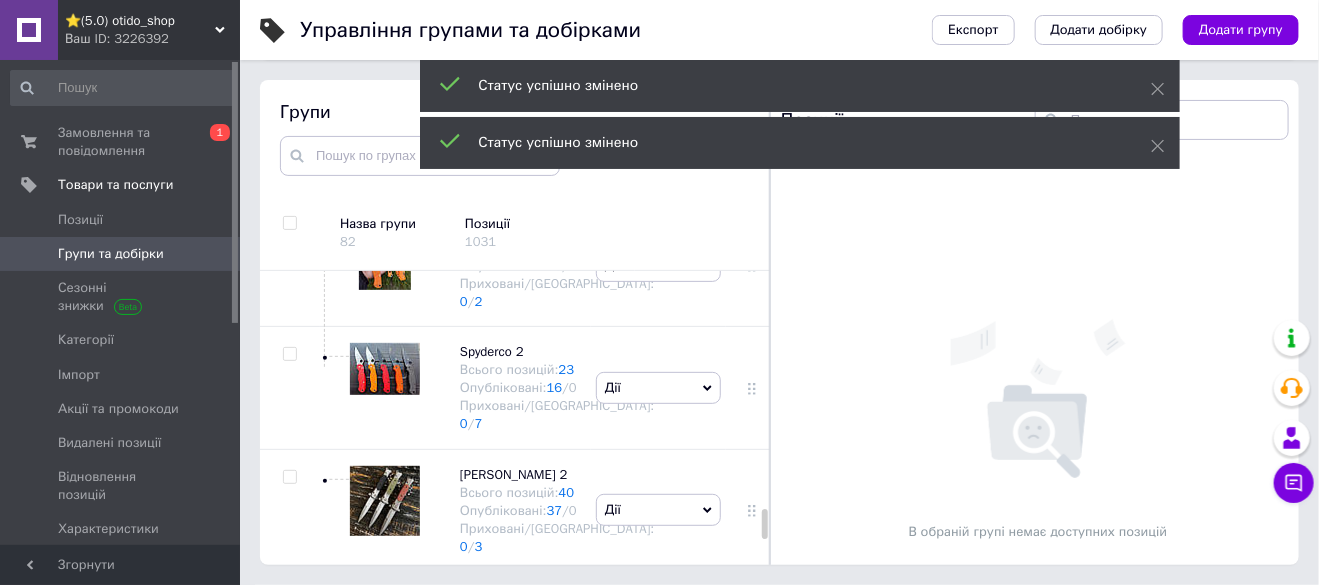scroll, scrollTop: 4216, scrollLeft: 0, axis: vertical 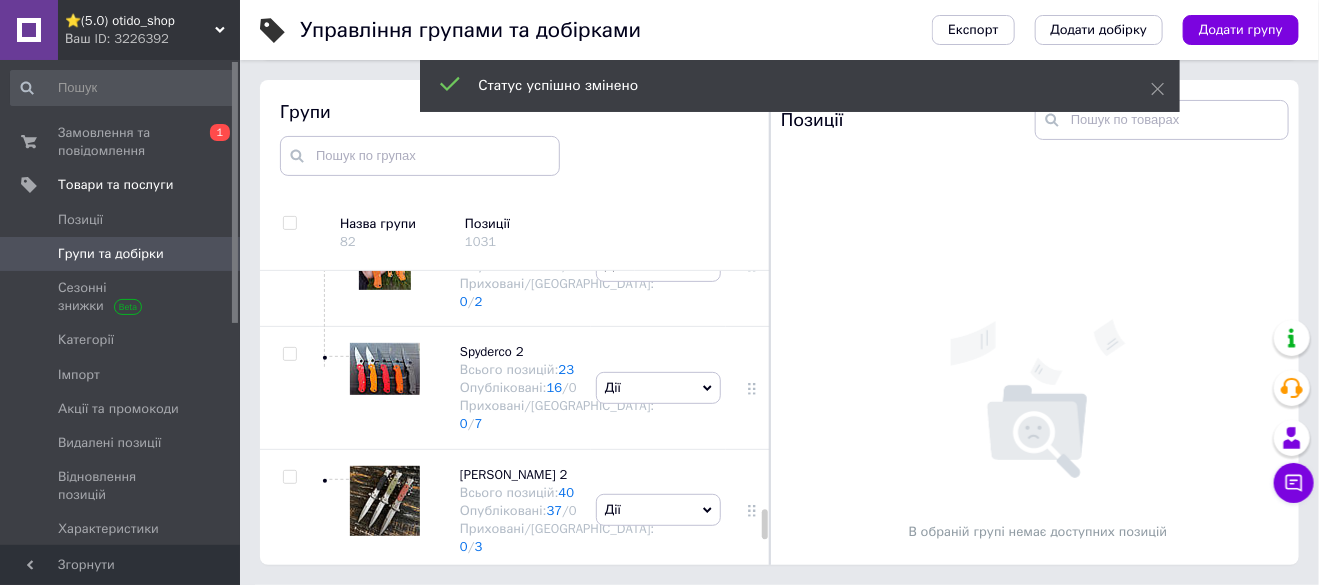 click on "Дії" at bounding box center (658, 143) 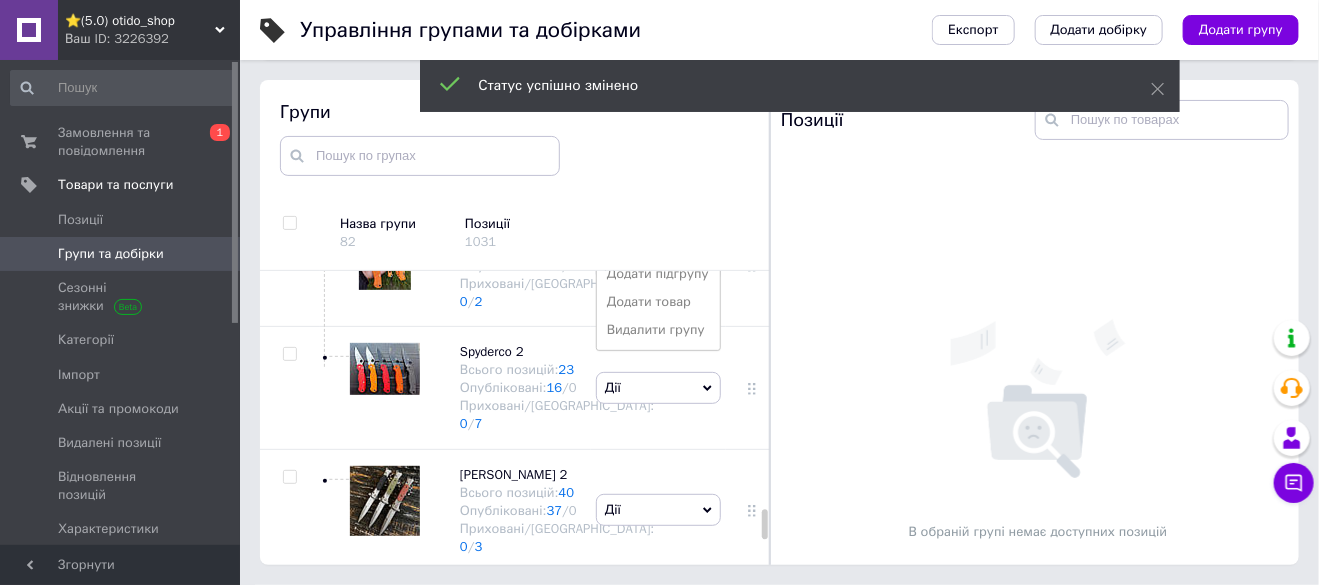 click on "Приховати групу Редагувати групу Додати підгрупу Додати товар Видалити групу" at bounding box center [658, 255] 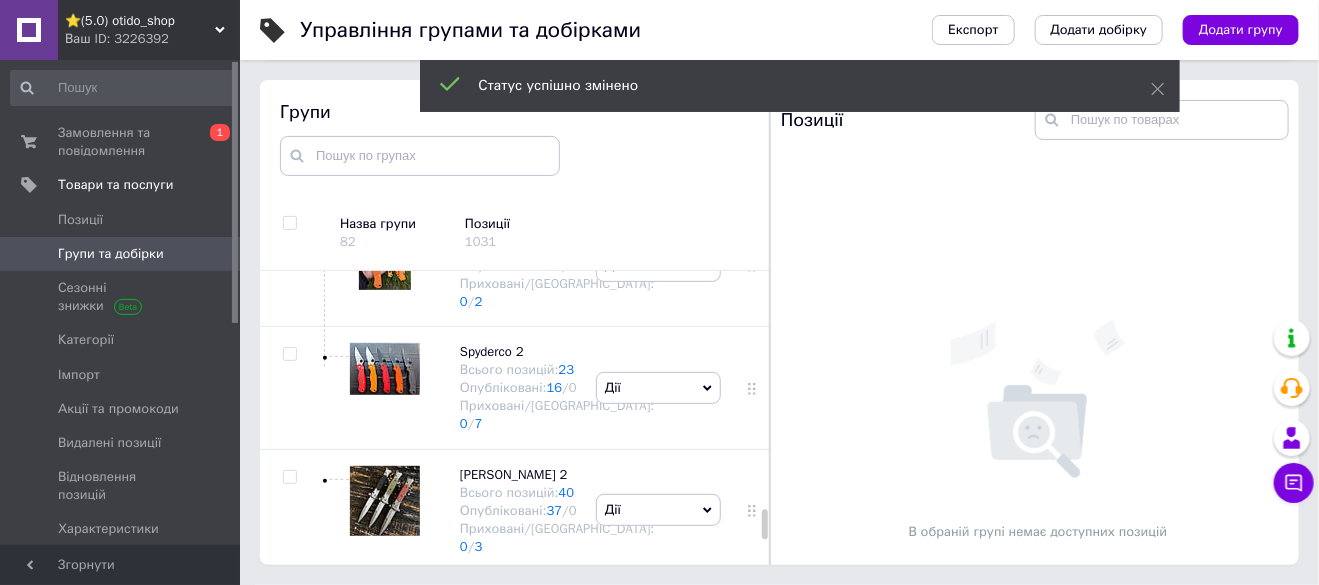 click on "Дії" at bounding box center (658, 143) 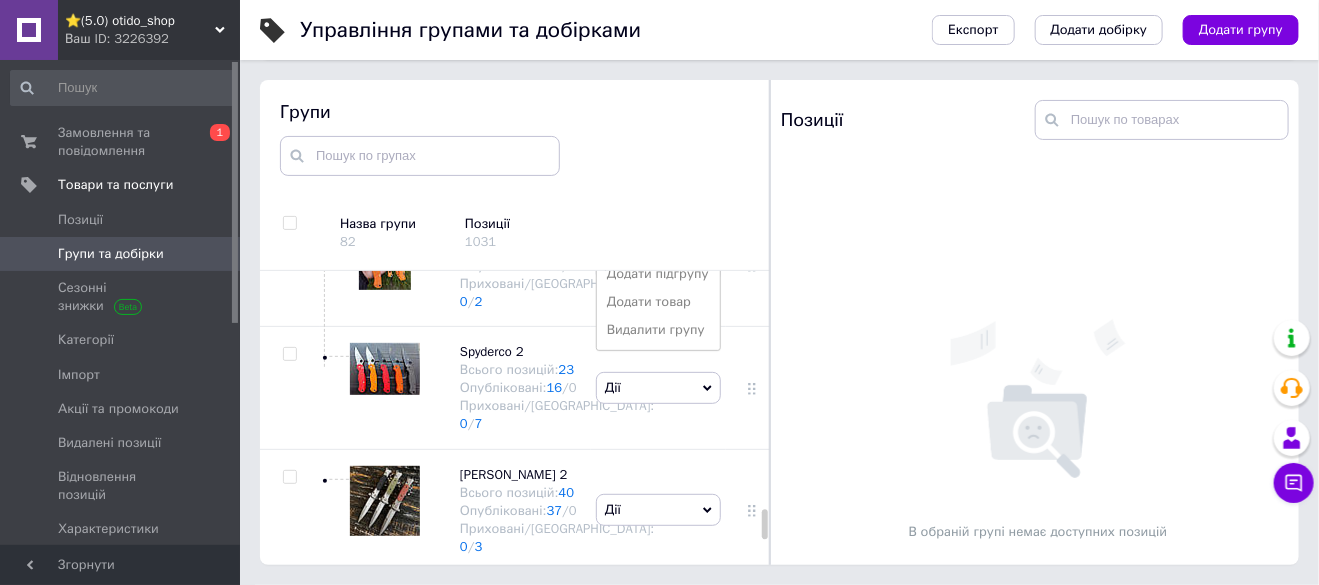 click on "Приховати групу" at bounding box center (658, 190) 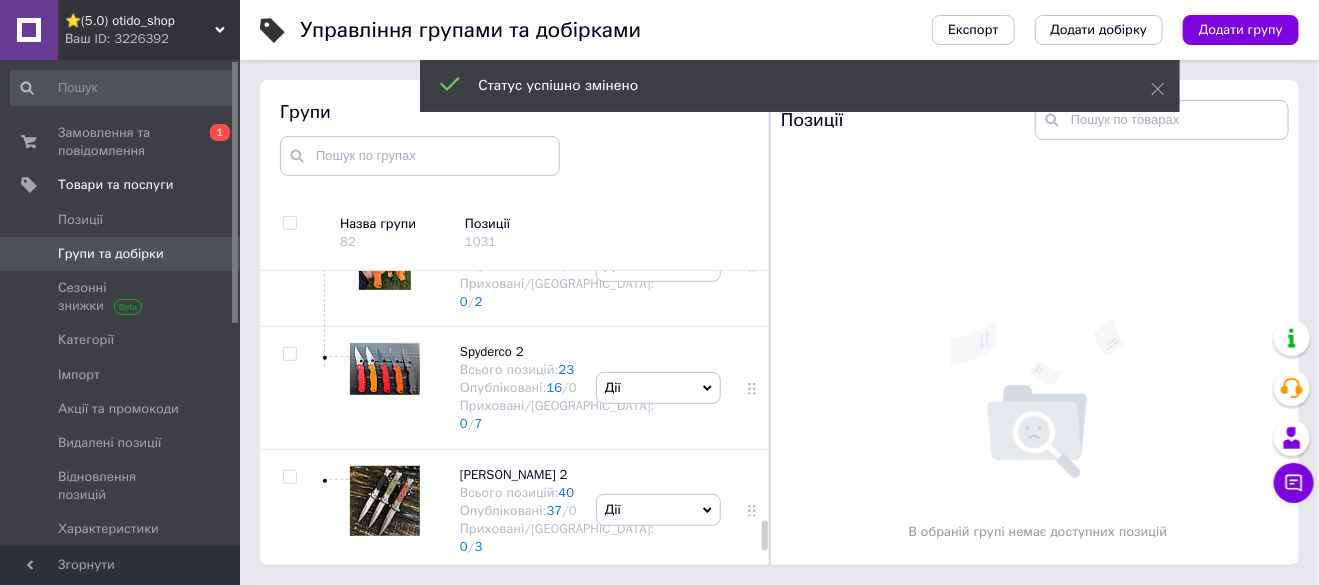 scroll, scrollTop: 4416, scrollLeft: 0, axis: vertical 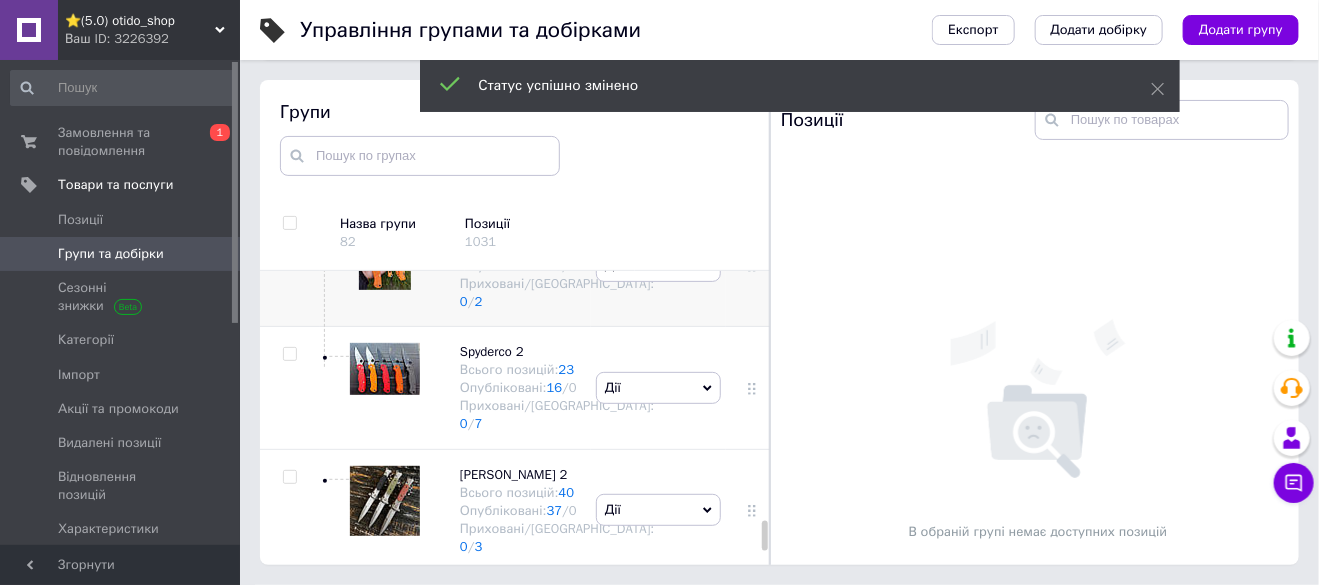 click on "Дії" at bounding box center [658, 266] 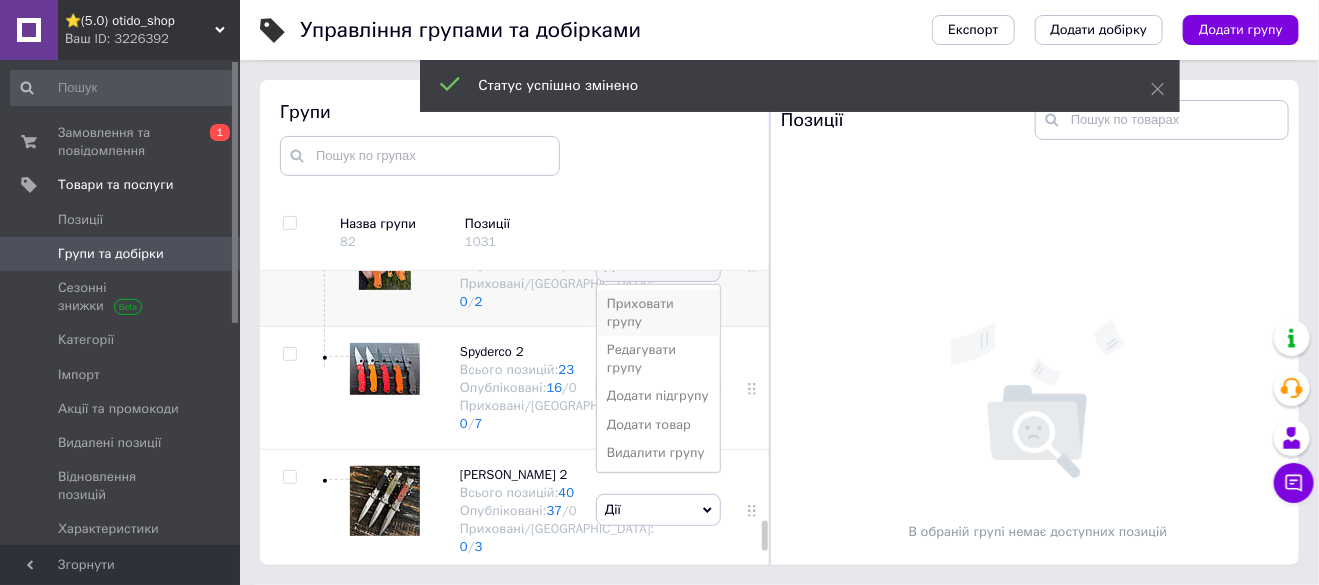 click on "Приховати групу" at bounding box center (658, 313) 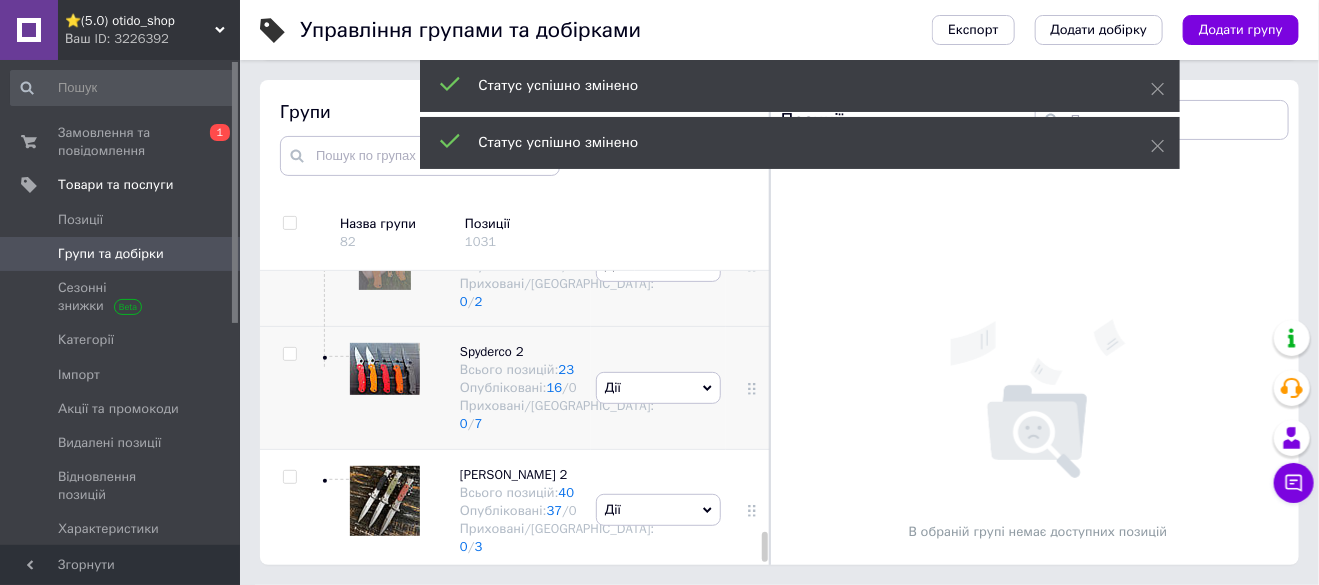 scroll, scrollTop: 4616, scrollLeft: 0, axis: vertical 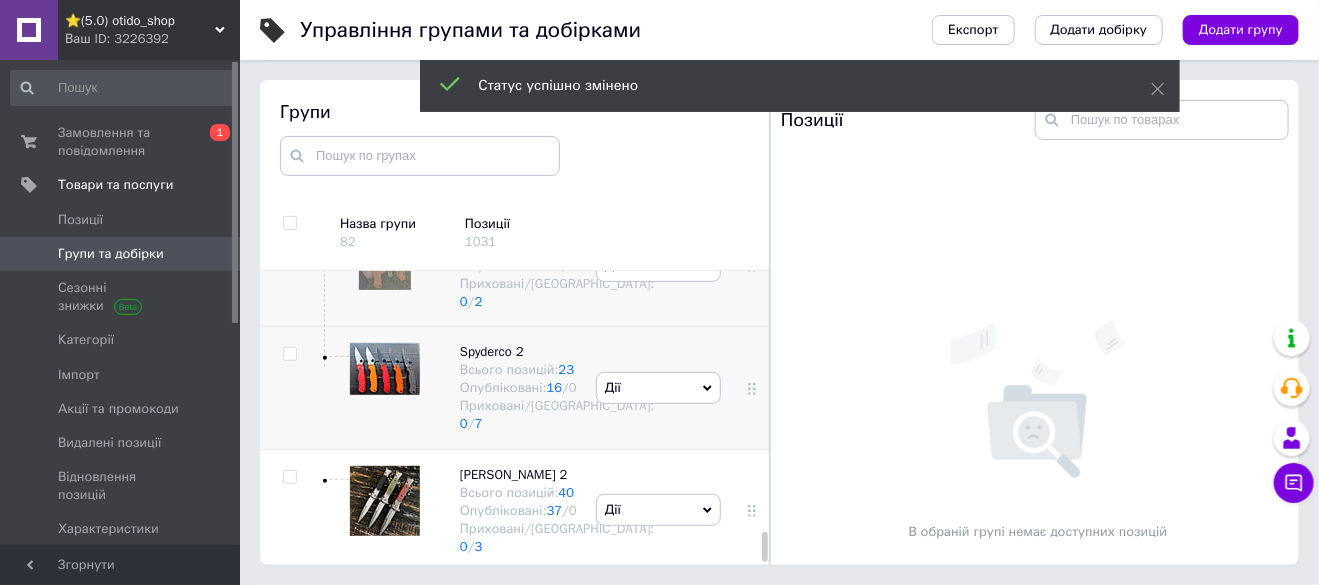 click on "Дії" at bounding box center [658, 388] 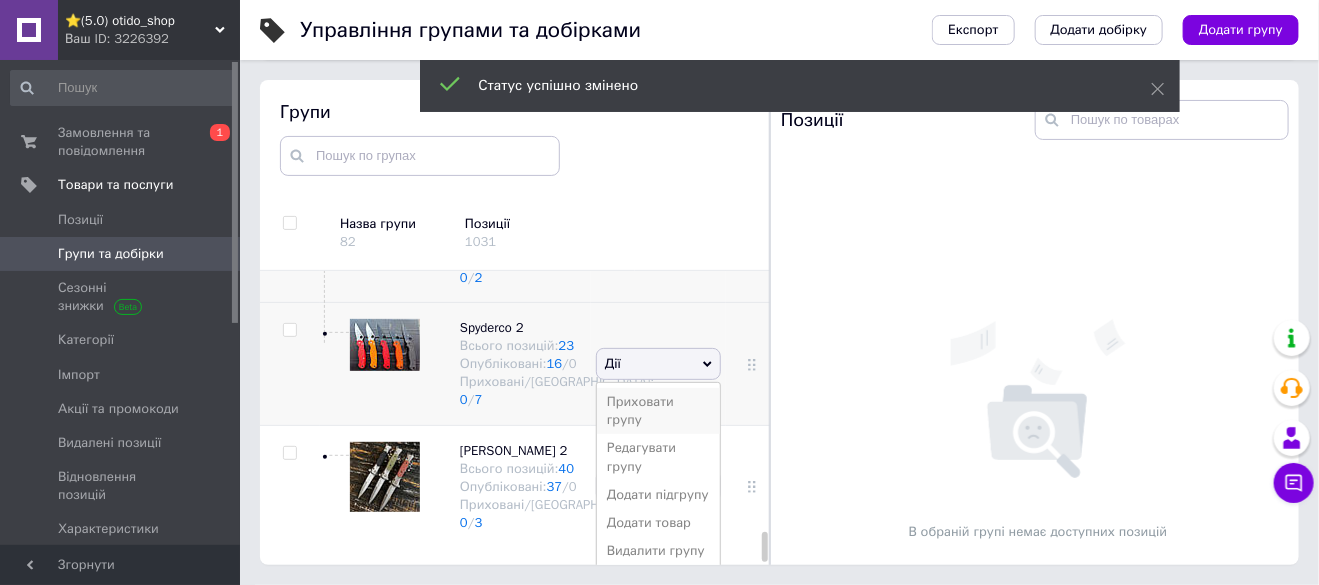 click on "Приховати групу" at bounding box center [658, 411] 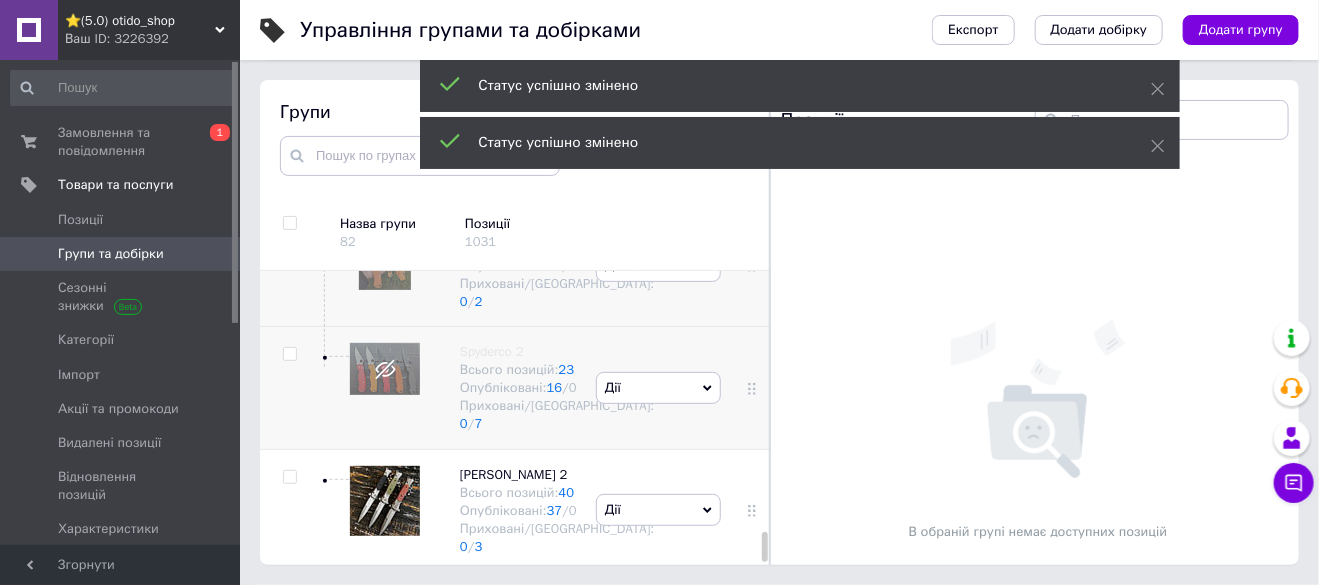 scroll, scrollTop: 4653, scrollLeft: 0, axis: vertical 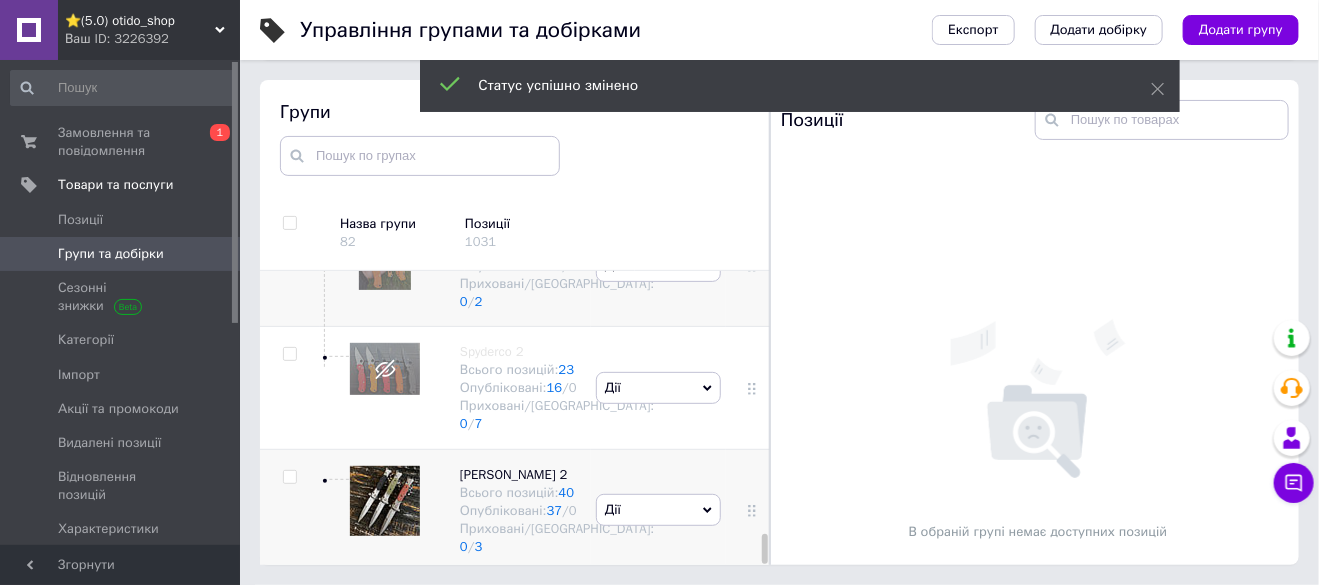 click on "Дії" at bounding box center (658, 510) 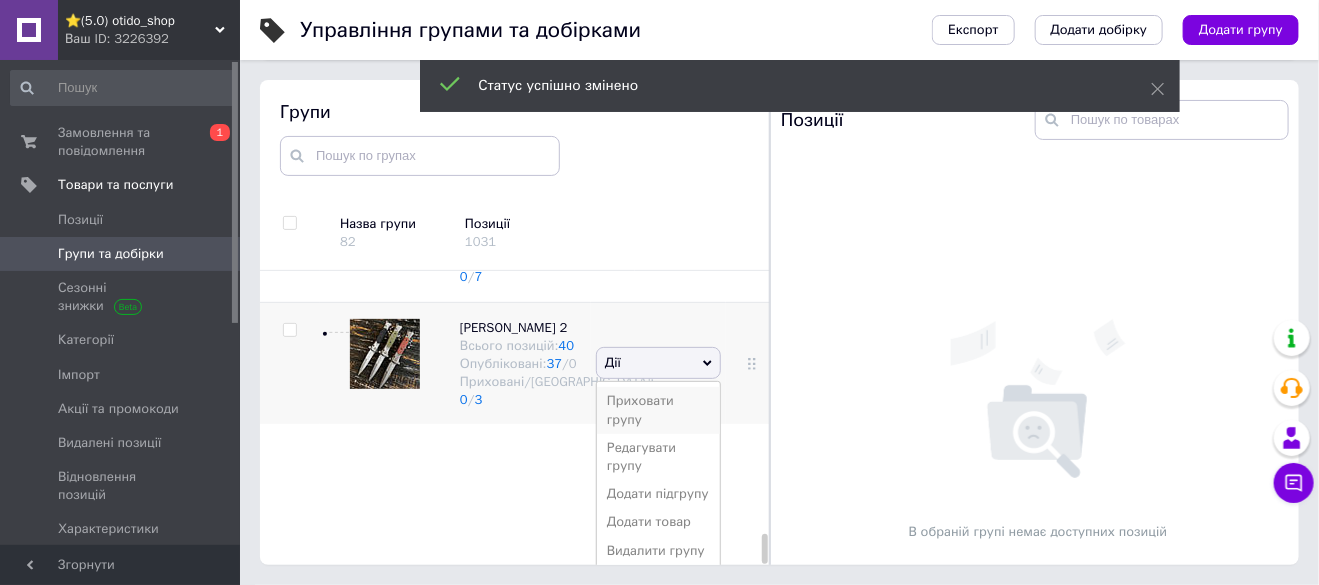 click on "Приховати групу" at bounding box center [658, 410] 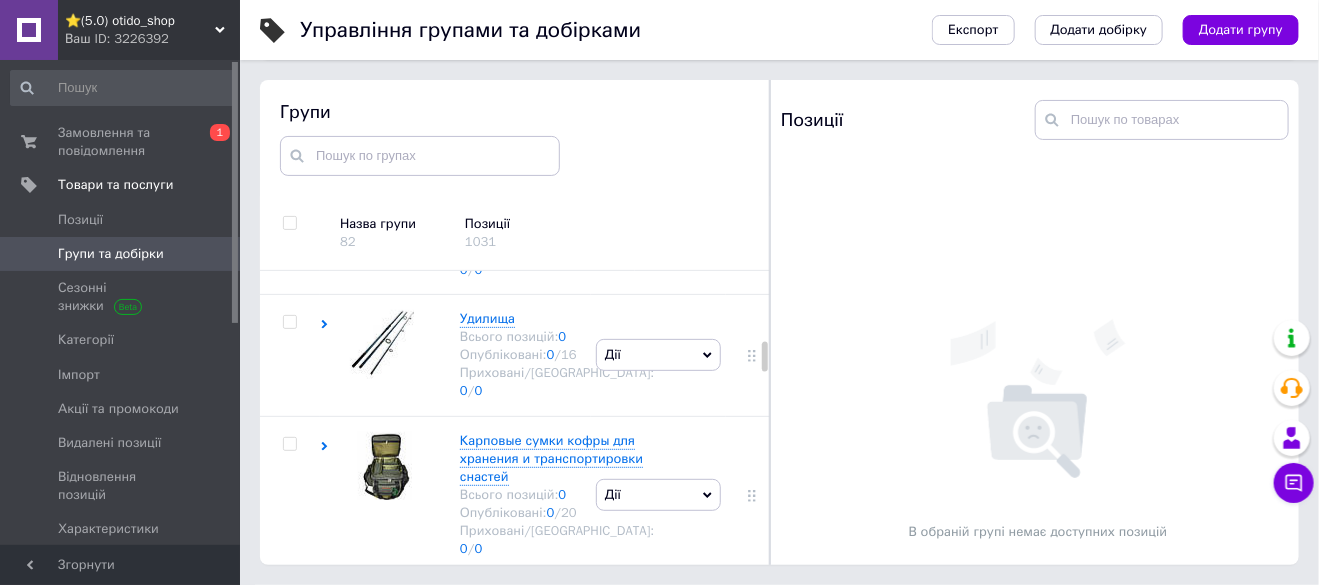 scroll, scrollTop: 0, scrollLeft: 0, axis: both 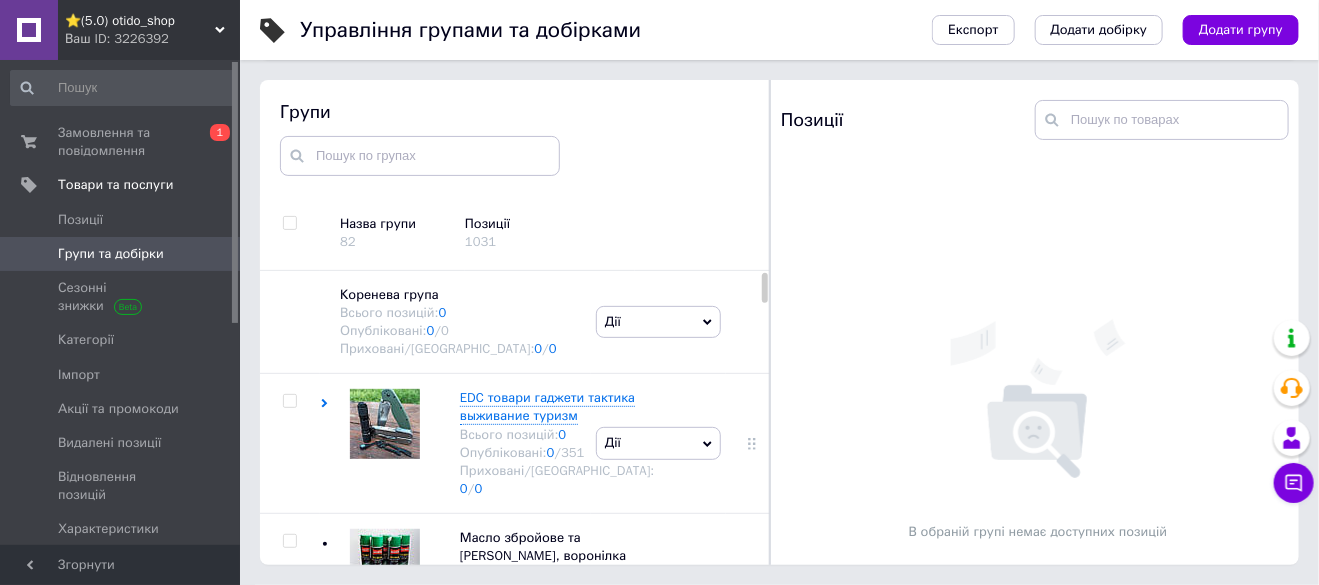 drag, startPoint x: 763, startPoint y: 384, endPoint x: 754, endPoint y: 260, distance: 124.32619 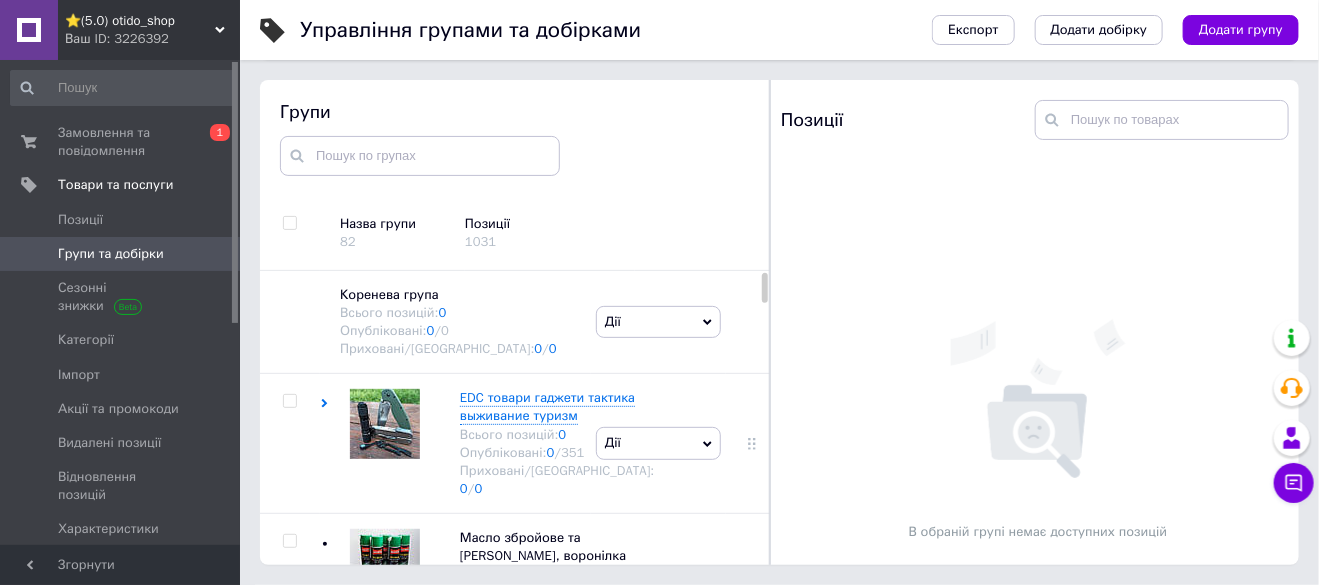 click on "[DEMOGRAPHIC_DATA]" at bounding box center (121, 564) 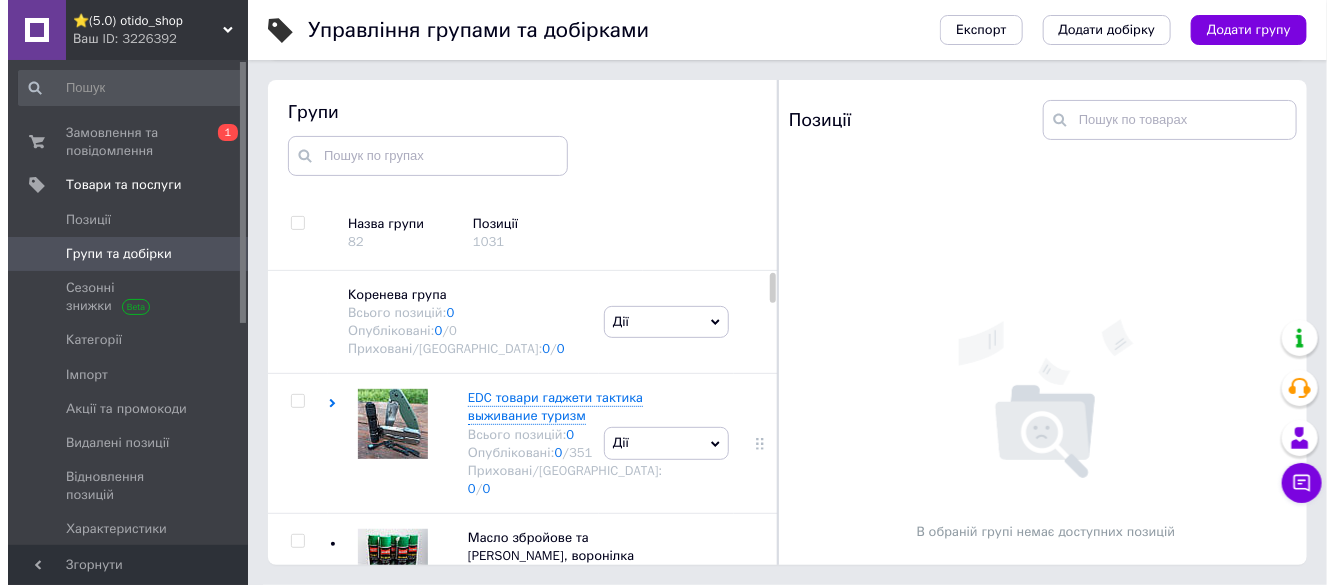 scroll, scrollTop: 0, scrollLeft: 0, axis: both 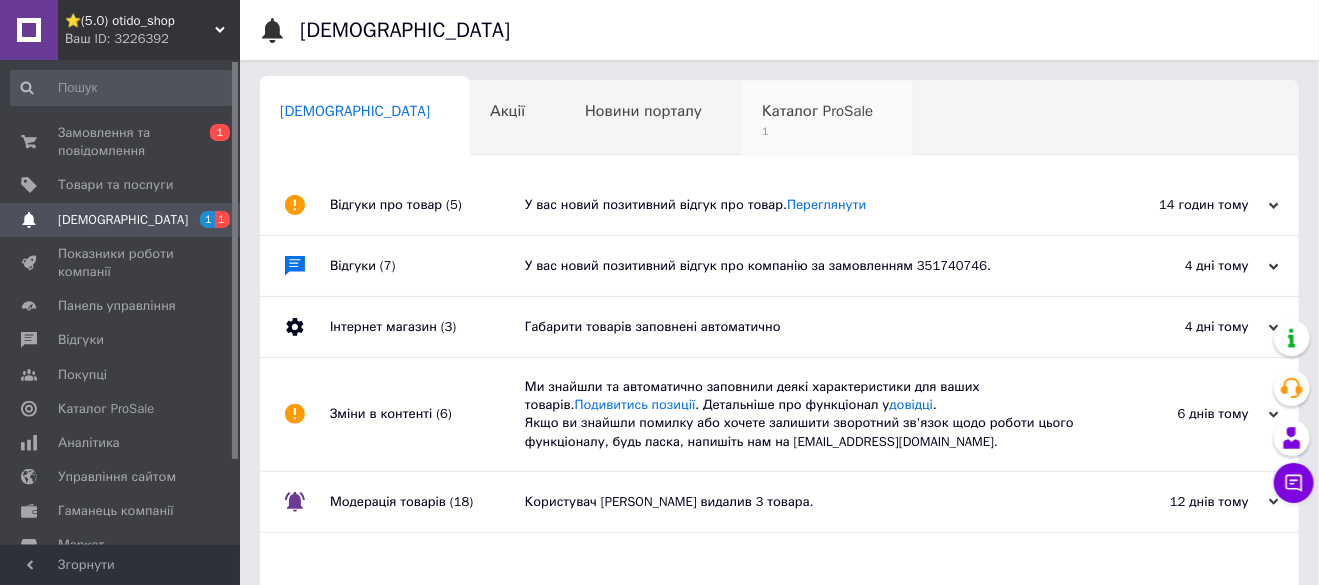 click on "Каталог ProSale 1" at bounding box center (827, 119) 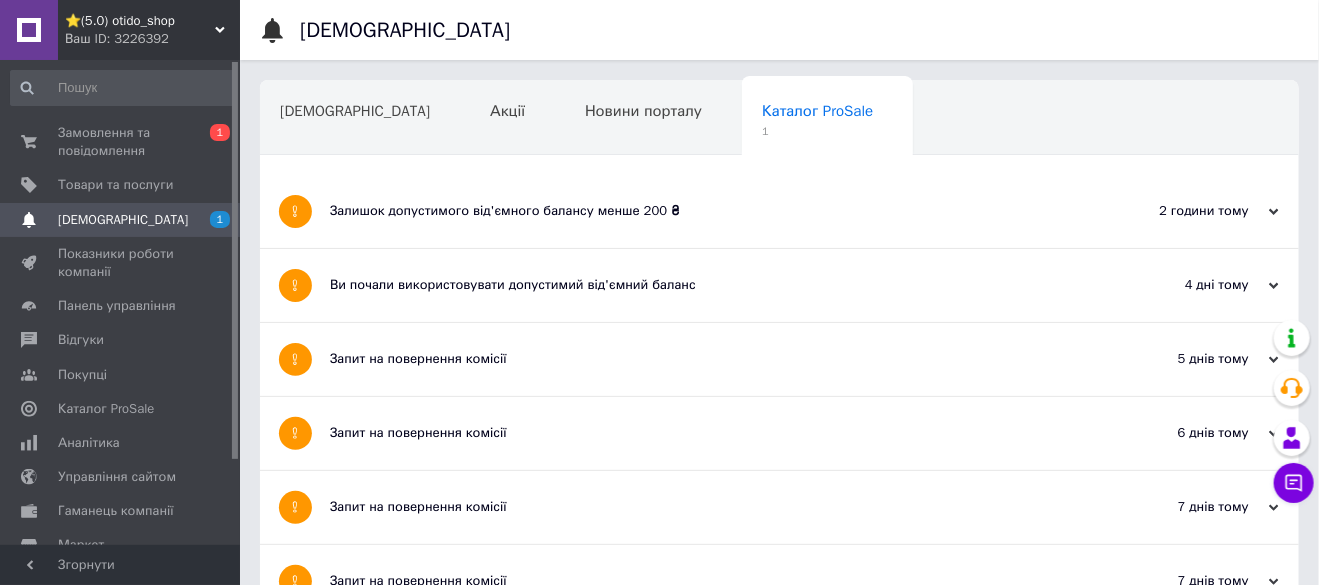 click on "Залишок допустимого від'ємного балансу менше 200 ₴" at bounding box center (704, 211) 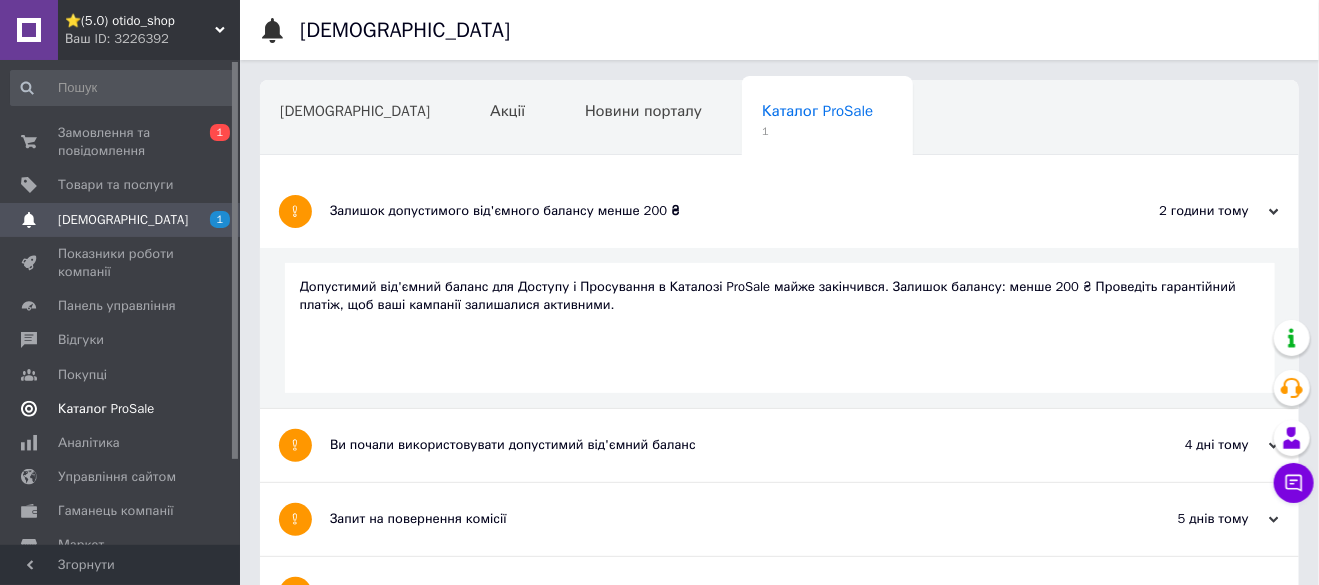 click on "Каталог ProSale" at bounding box center (106, 409) 